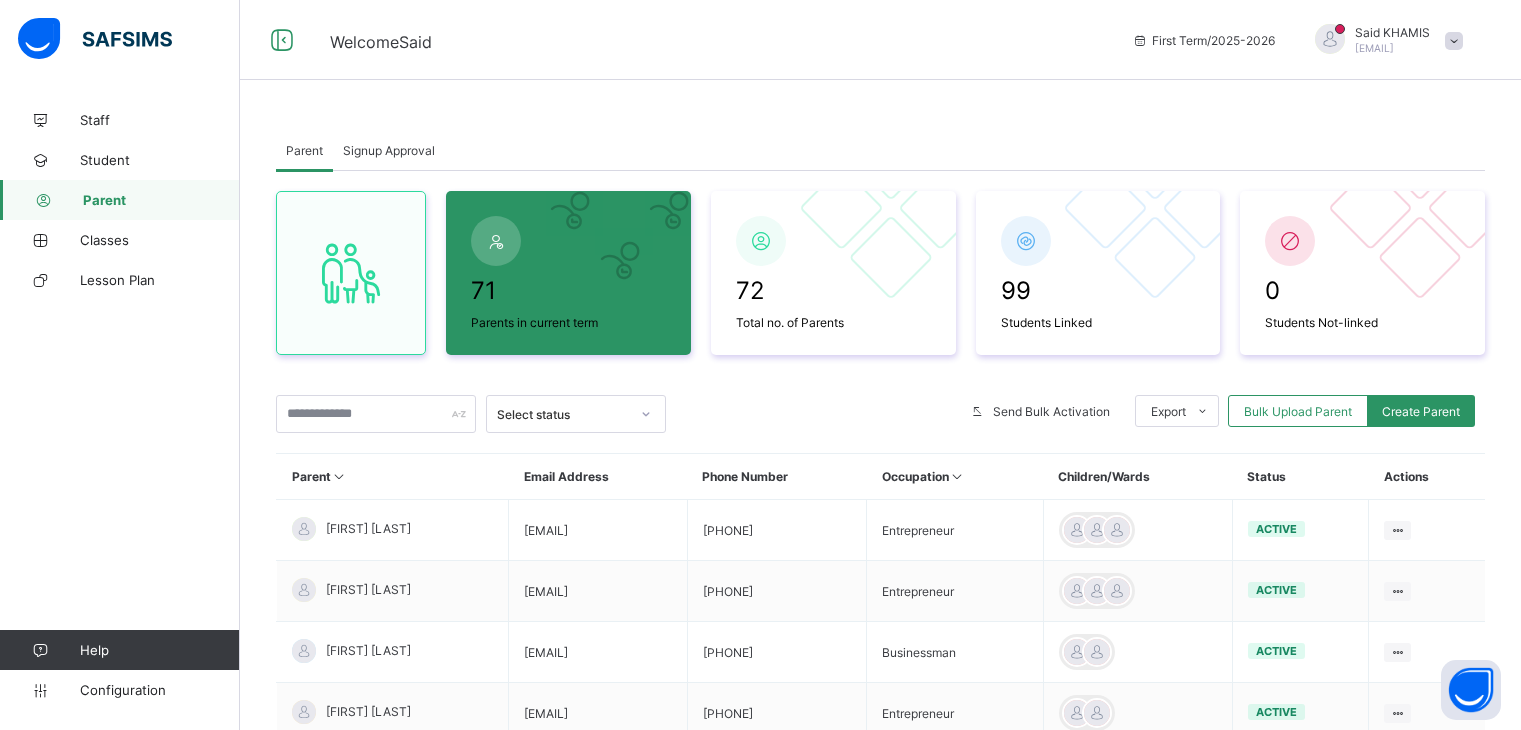 scroll, scrollTop: 0, scrollLeft: 0, axis: both 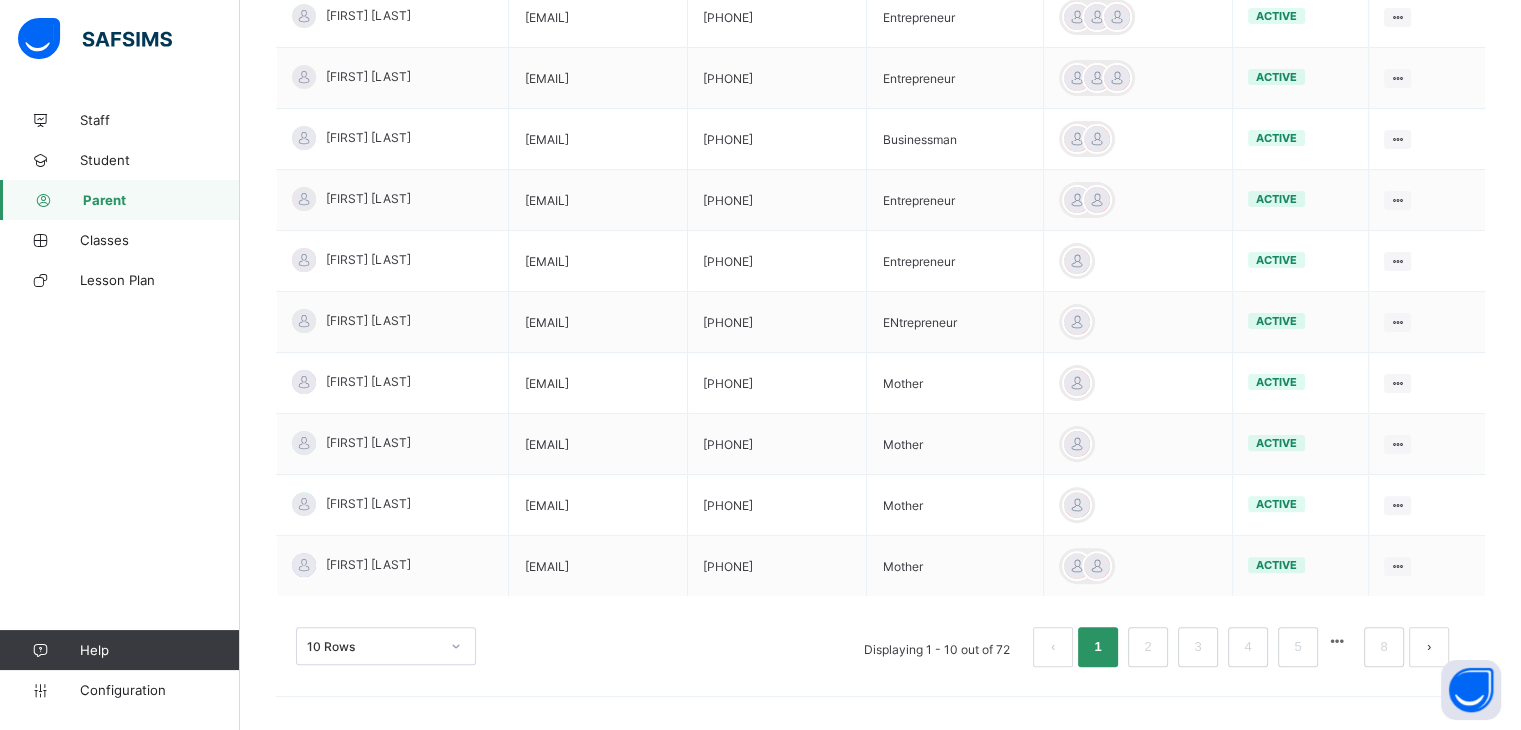 click at bounding box center [1429, 647] 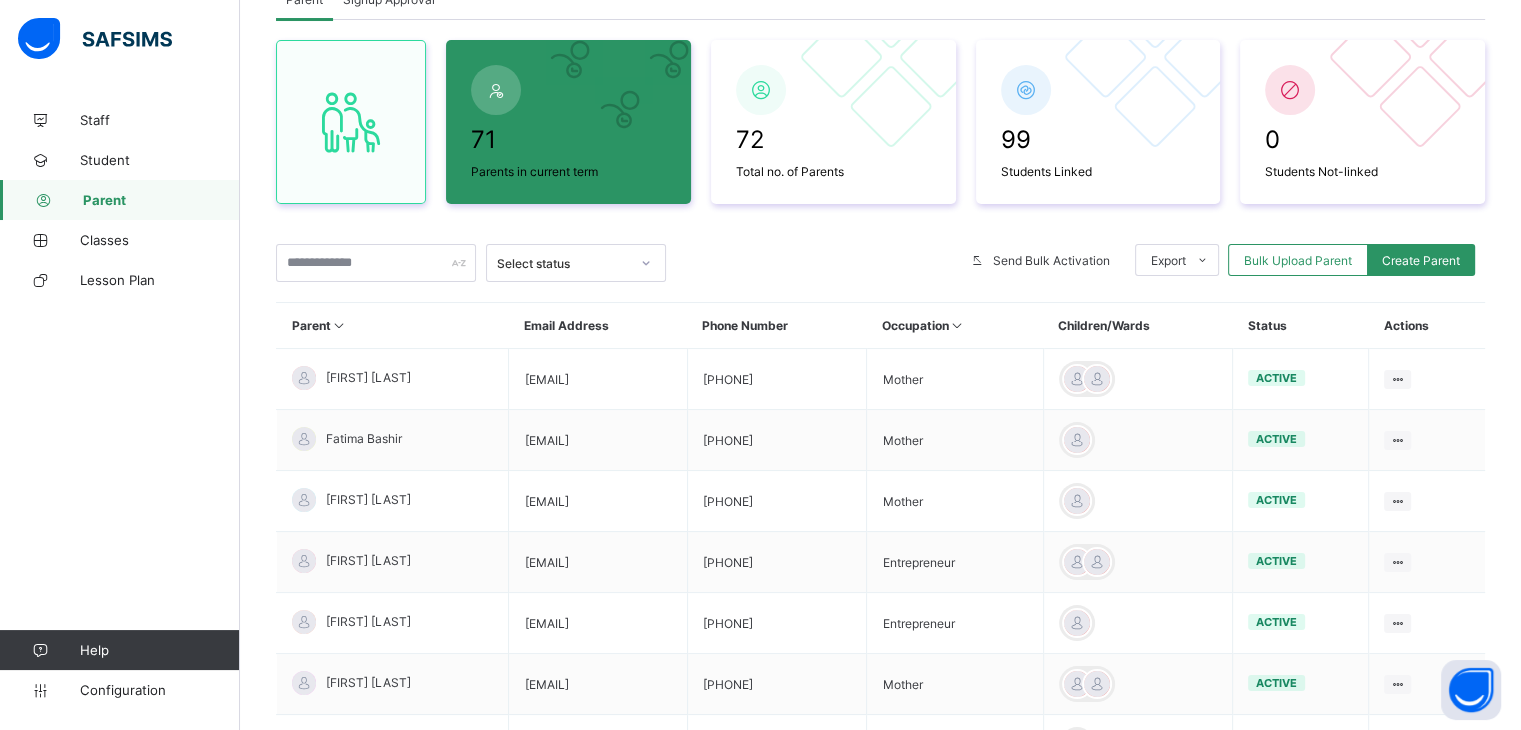 scroll, scrollTop: 513, scrollLeft: 0, axis: vertical 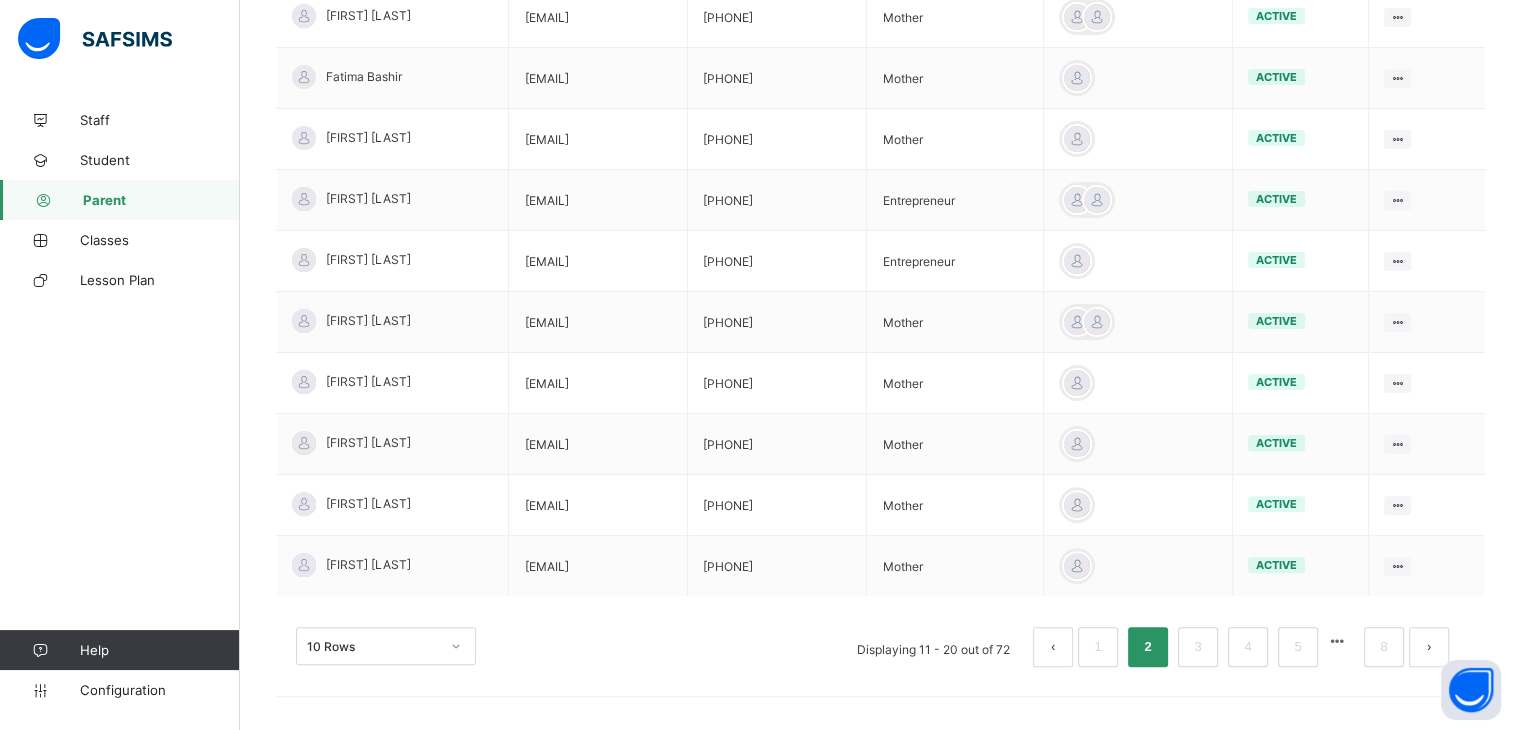 click at bounding box center (1429, 647) 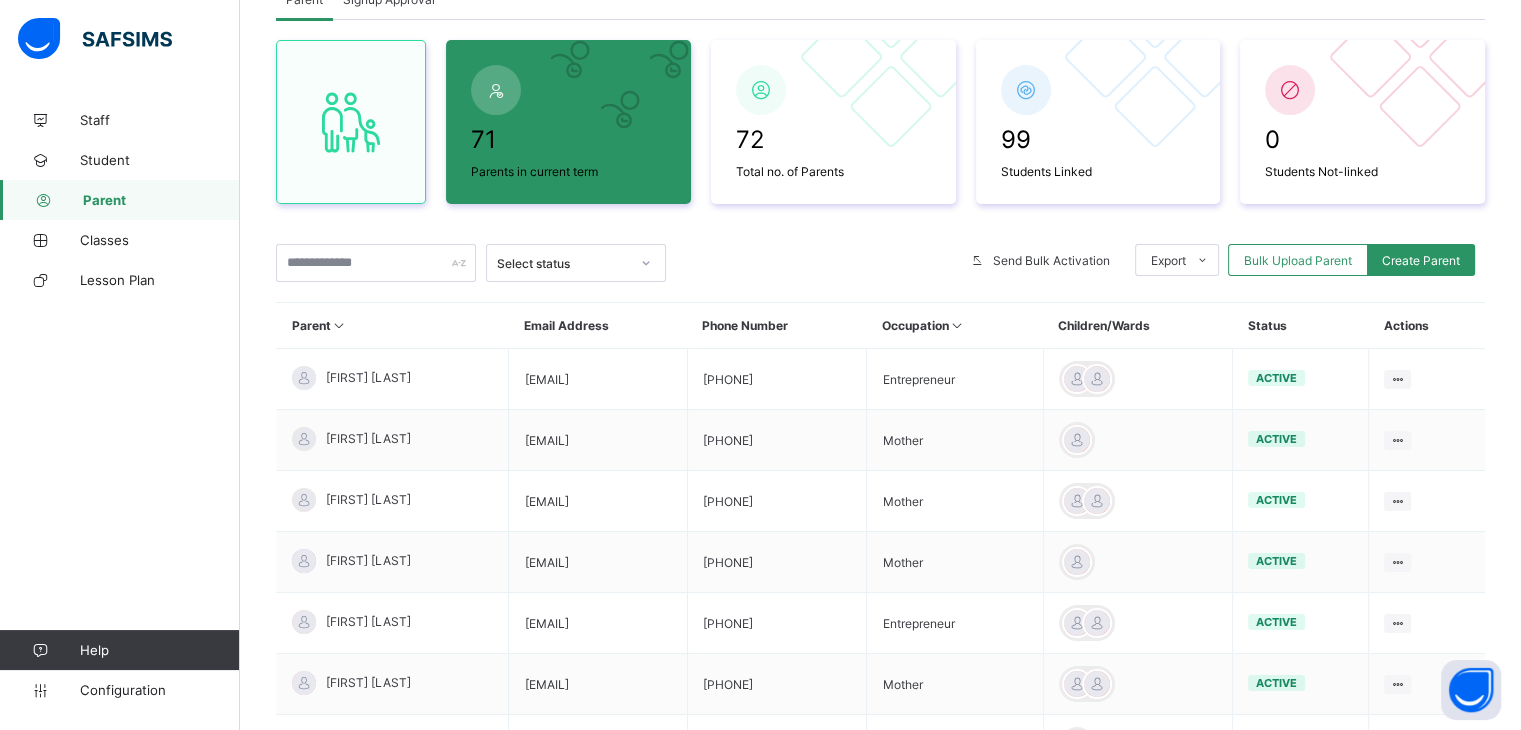 scroll, scrollTop: 513, scrollLeft: 0, axis: vertical 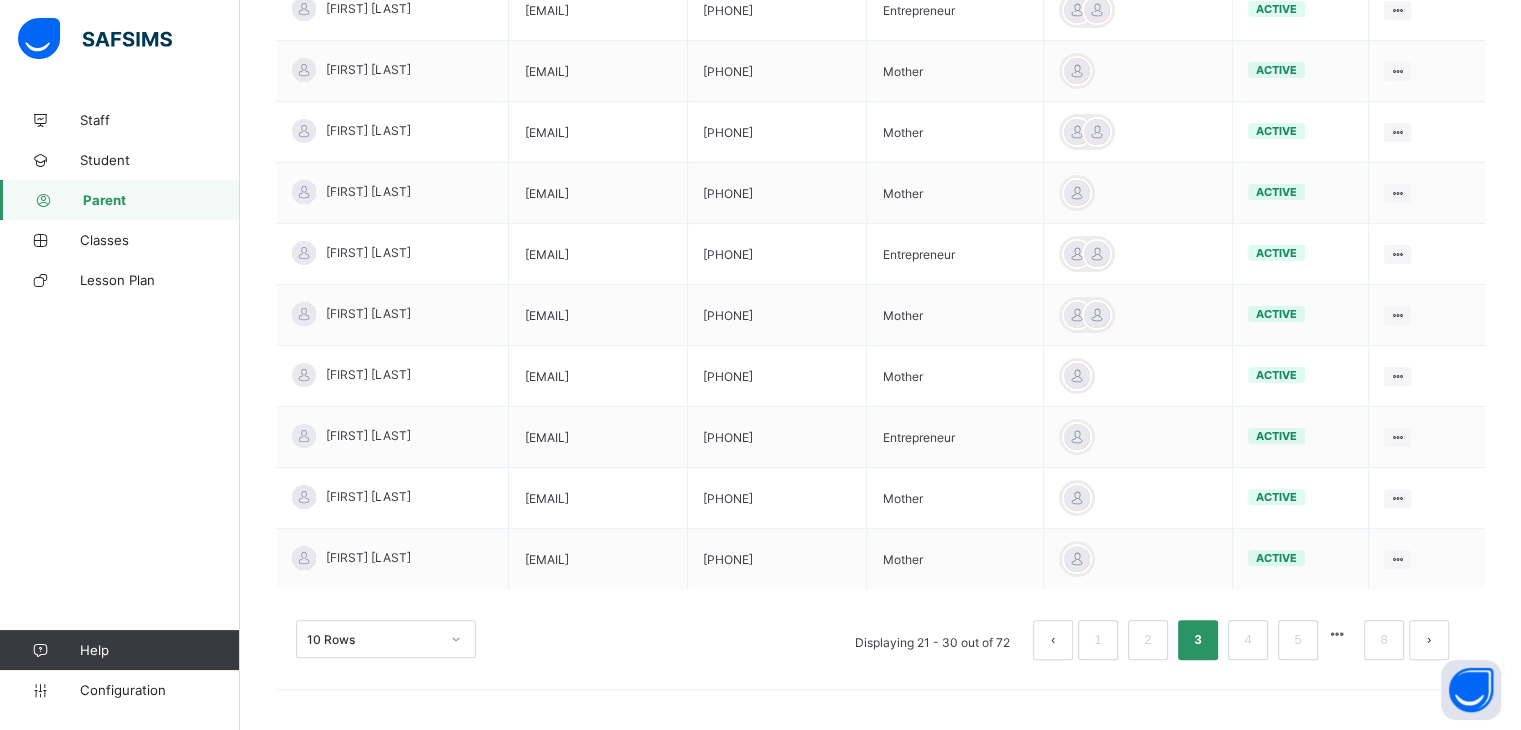 click on "10 Rows" at bounding box center [386, 639] 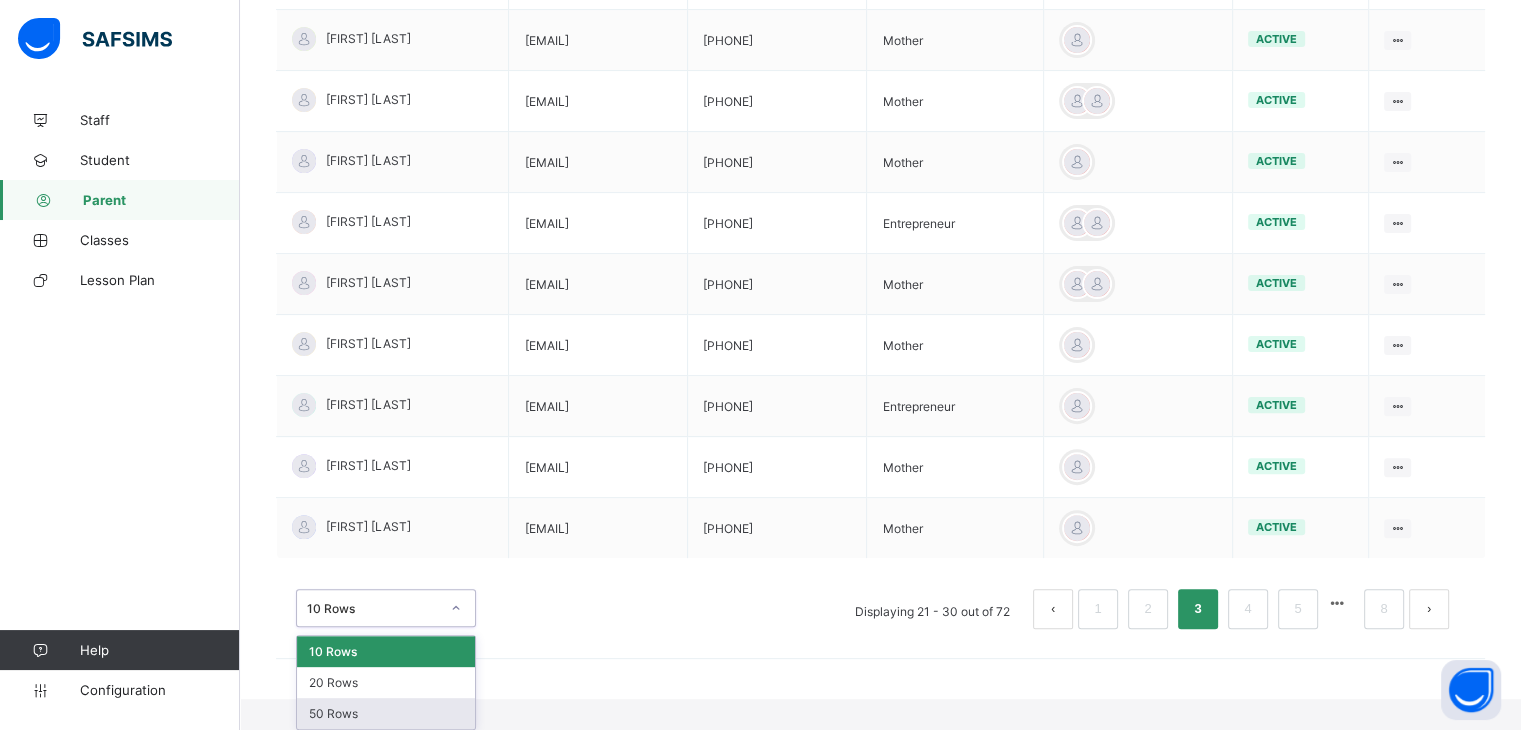 click on "50 Rows" at bounding box center [386, 713] 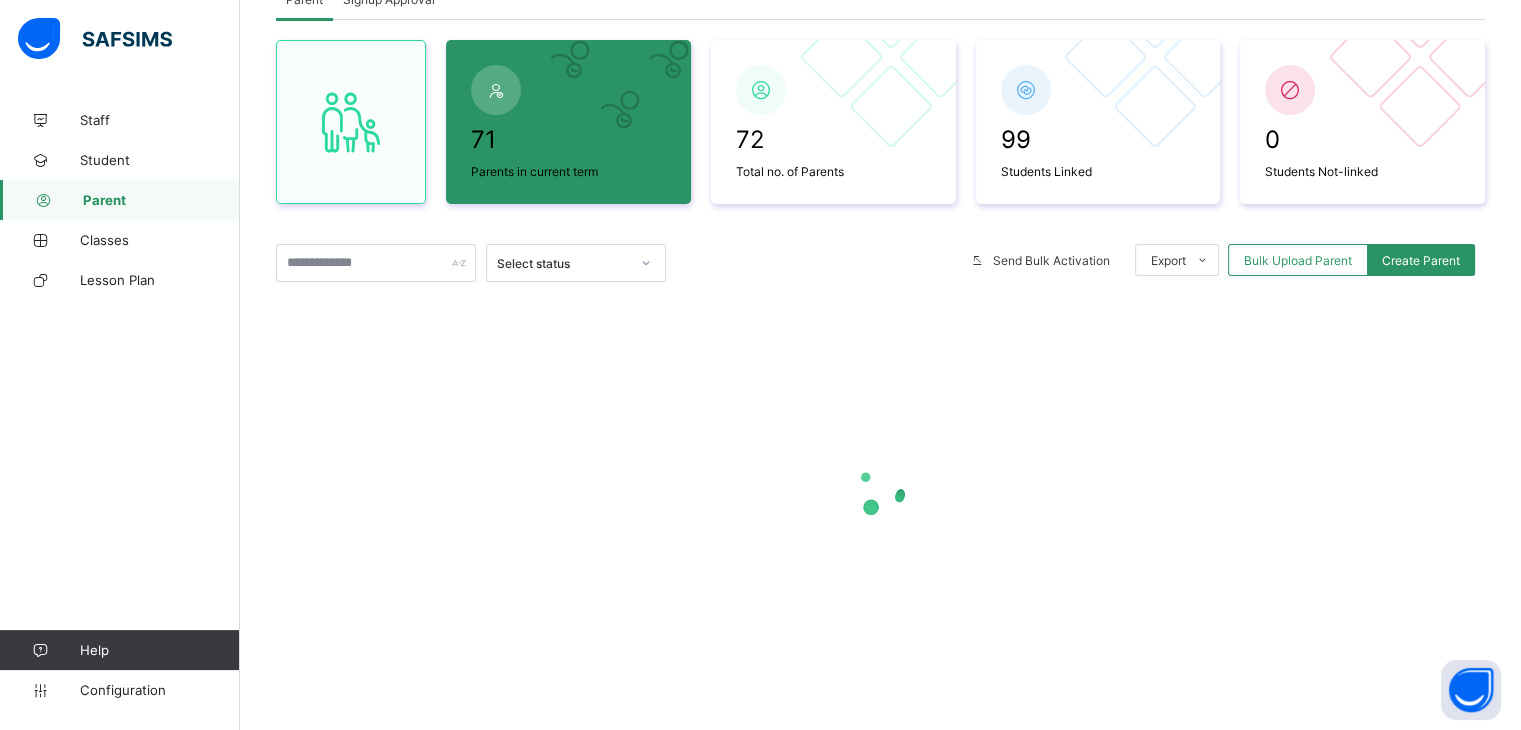 scroll, scrollTop: 243, scrollLeft: 0, axis: vertical 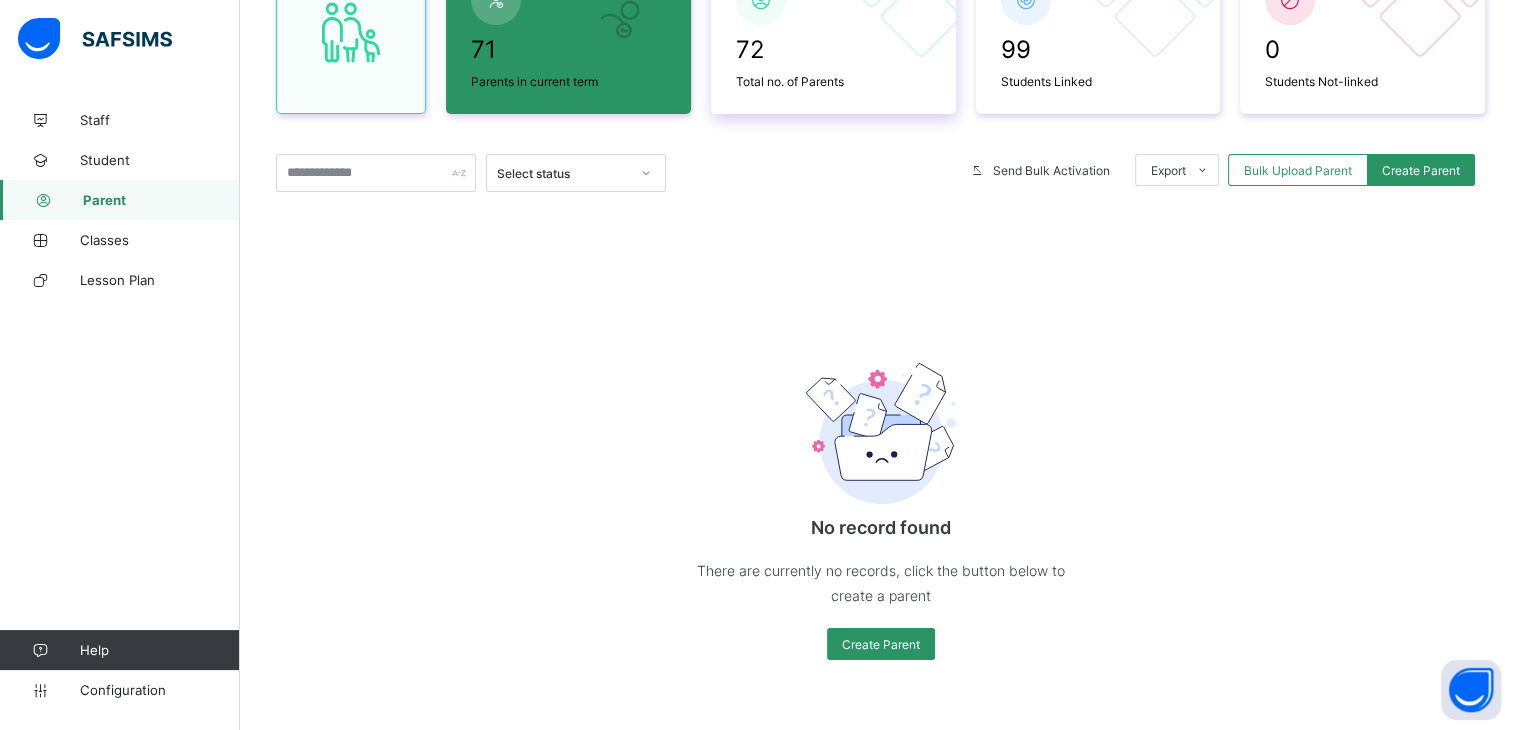 click at bounding box center [833, 69] 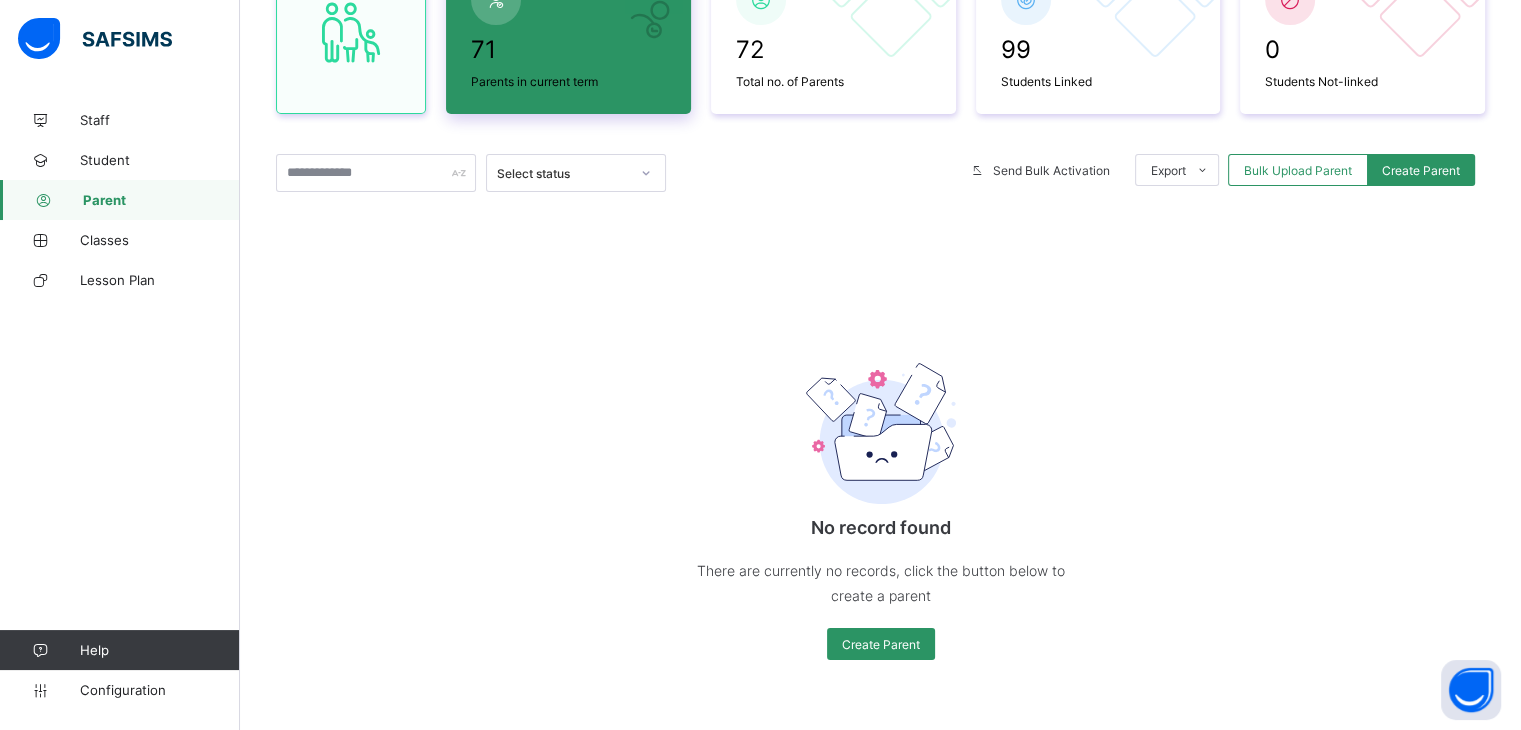 click on "71 Parents in current term" at bounding box center [568, 32] 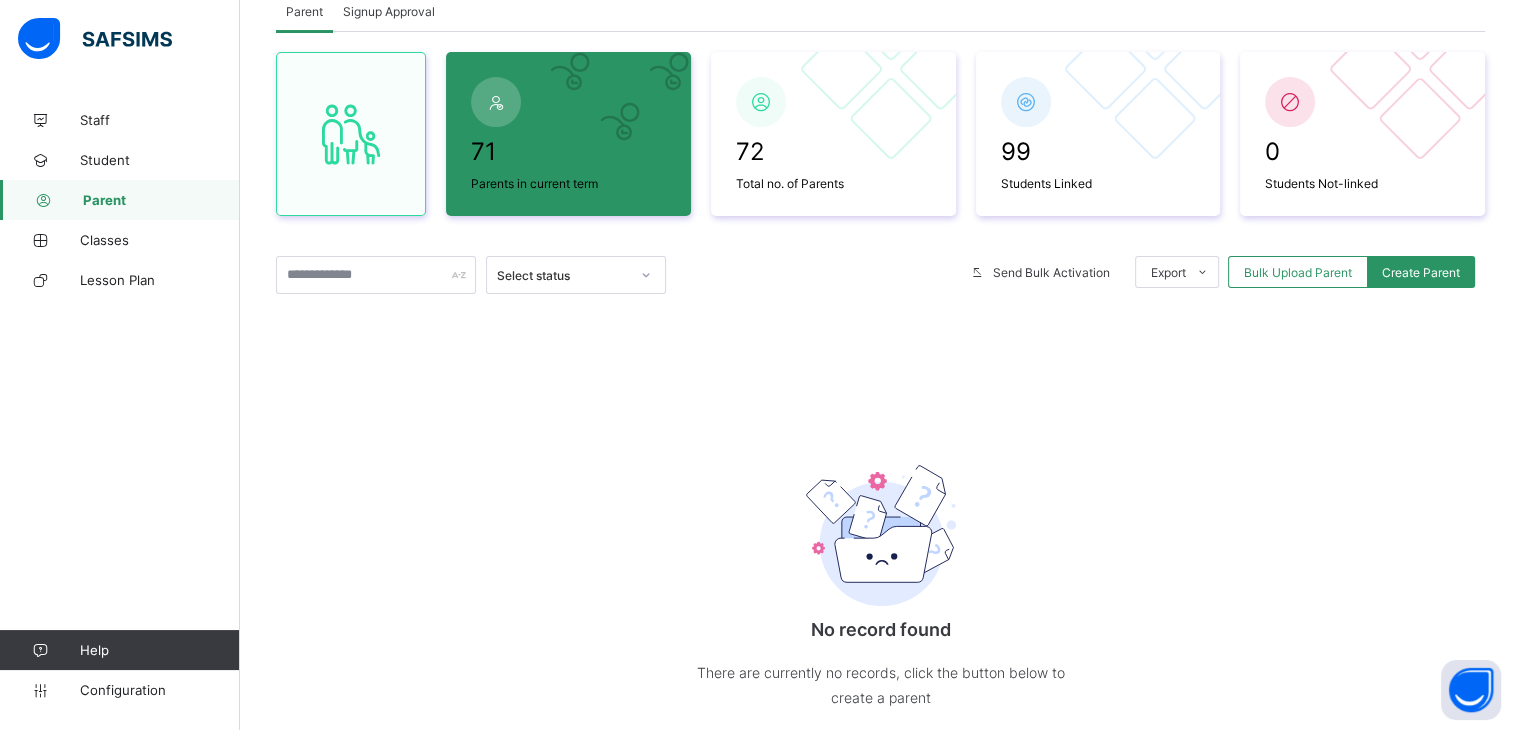 scroll, scrollTop: 136, scrollLeft: 0, axis: vertical 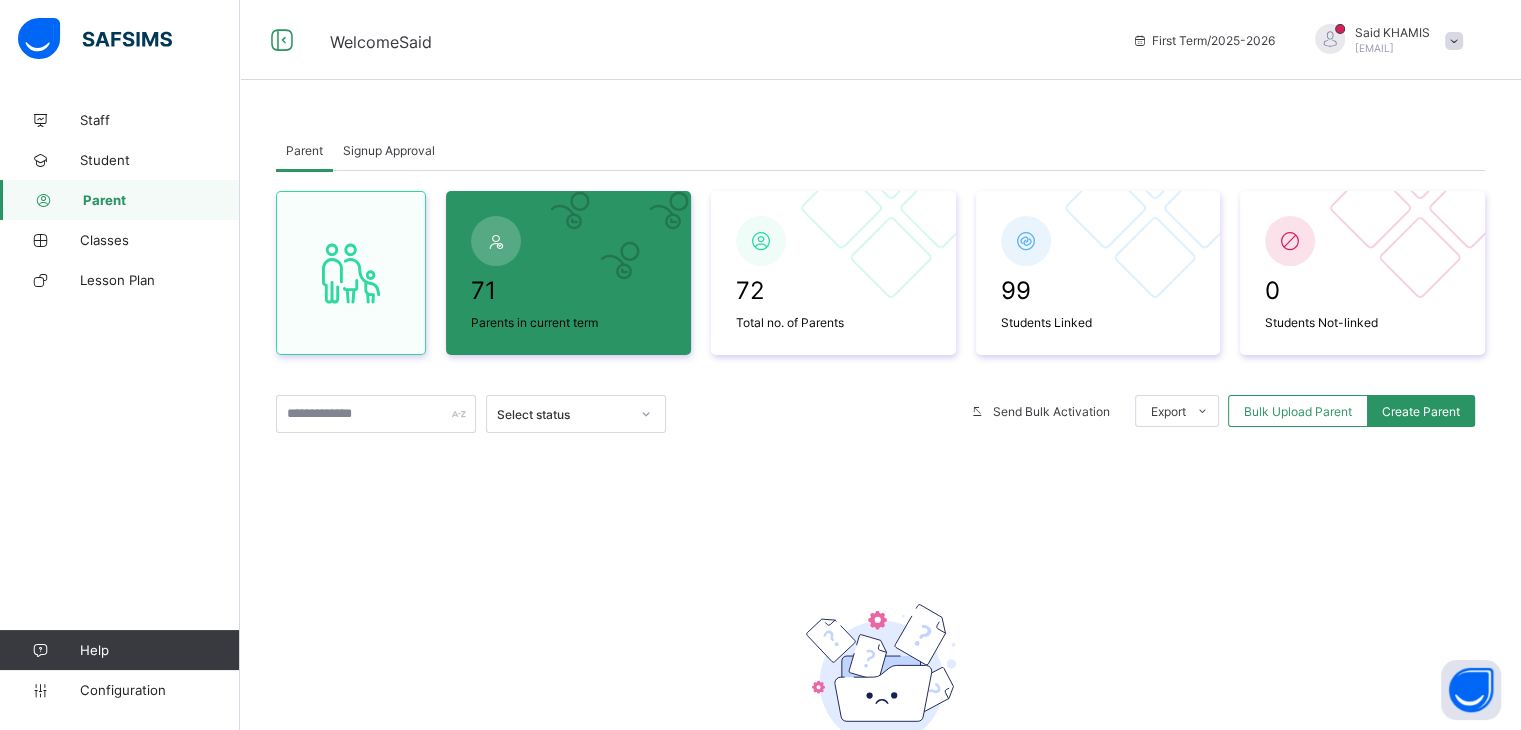 click on "Parent" at bounding box center (161, 200) 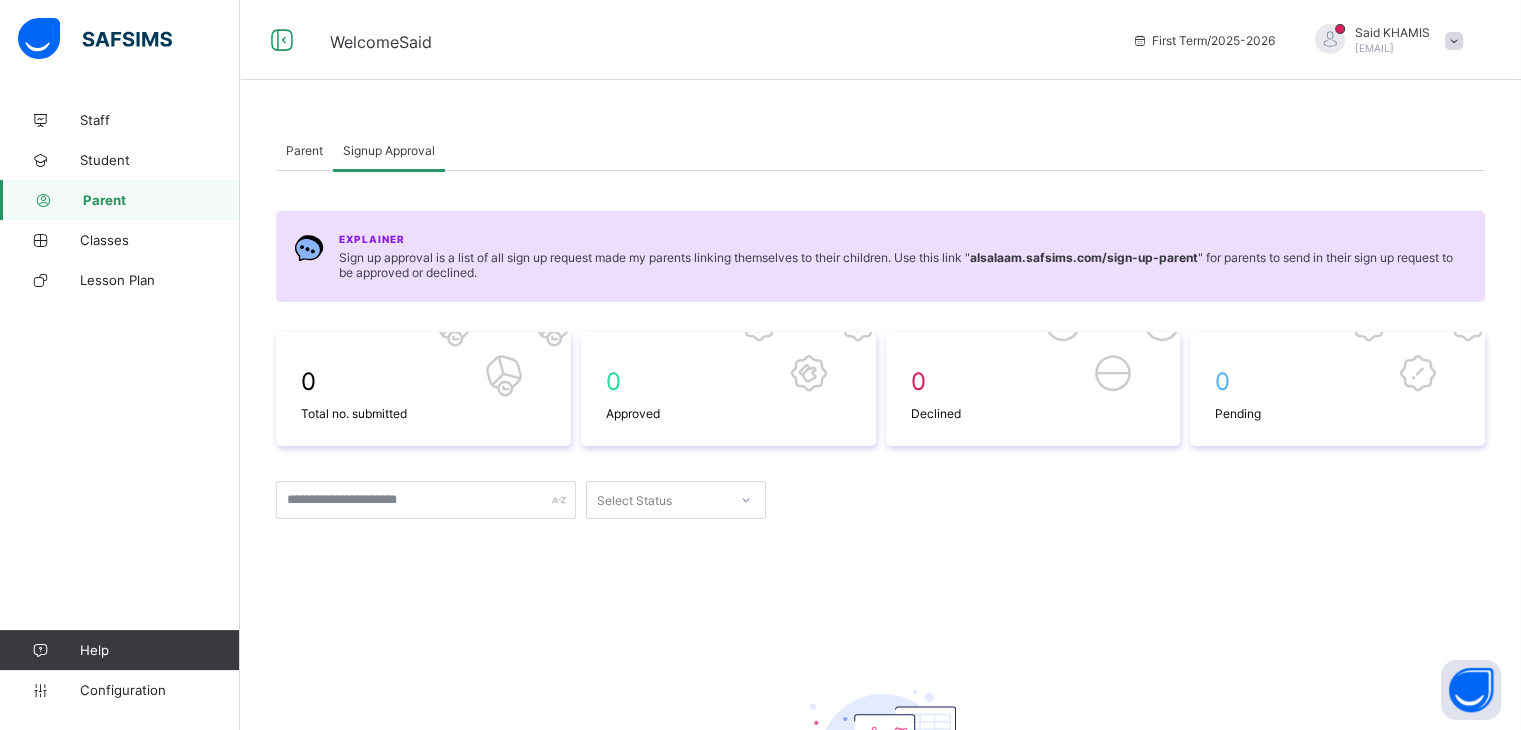 click on "Parent" at bounding box center (304, 150) 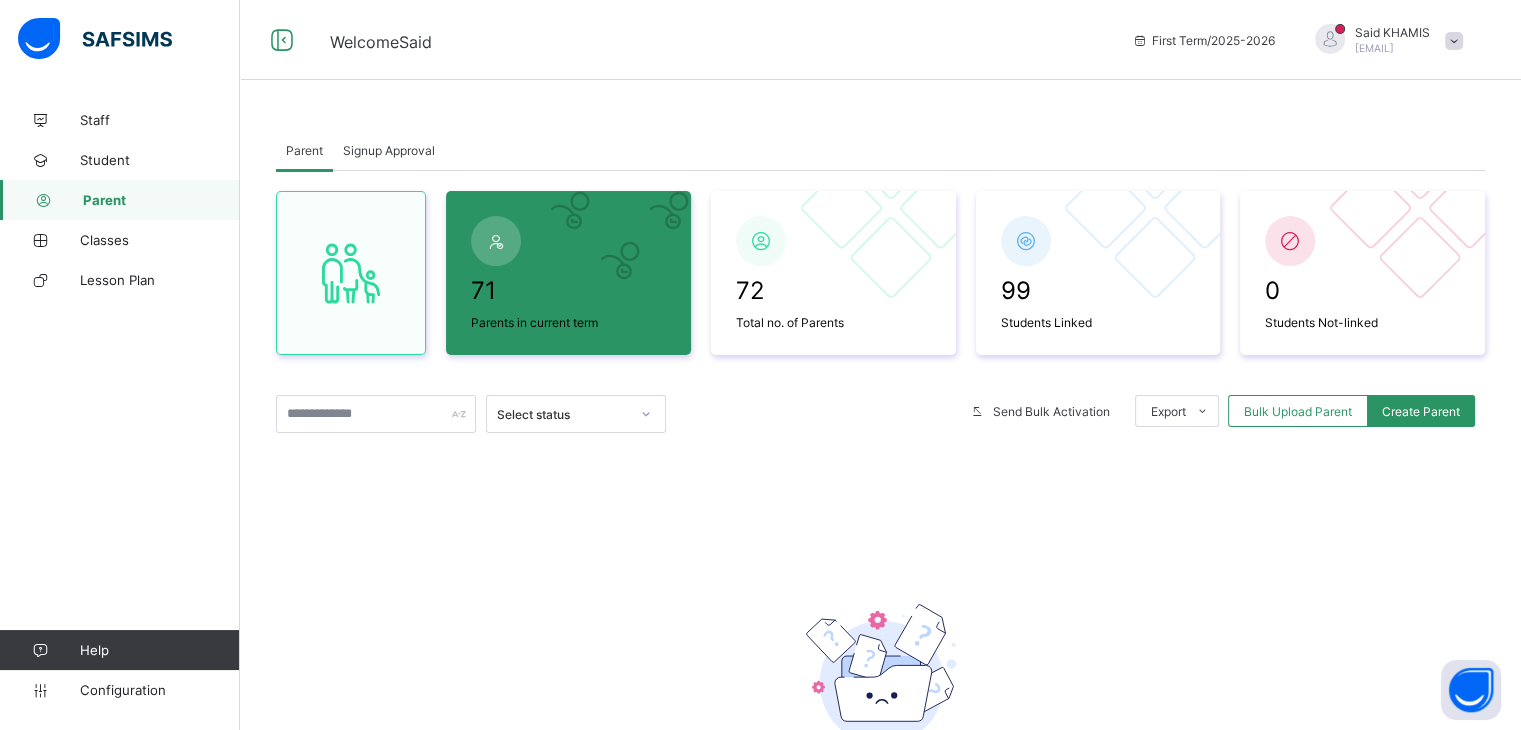 click on "Parent" at bounding box center (161, 200) 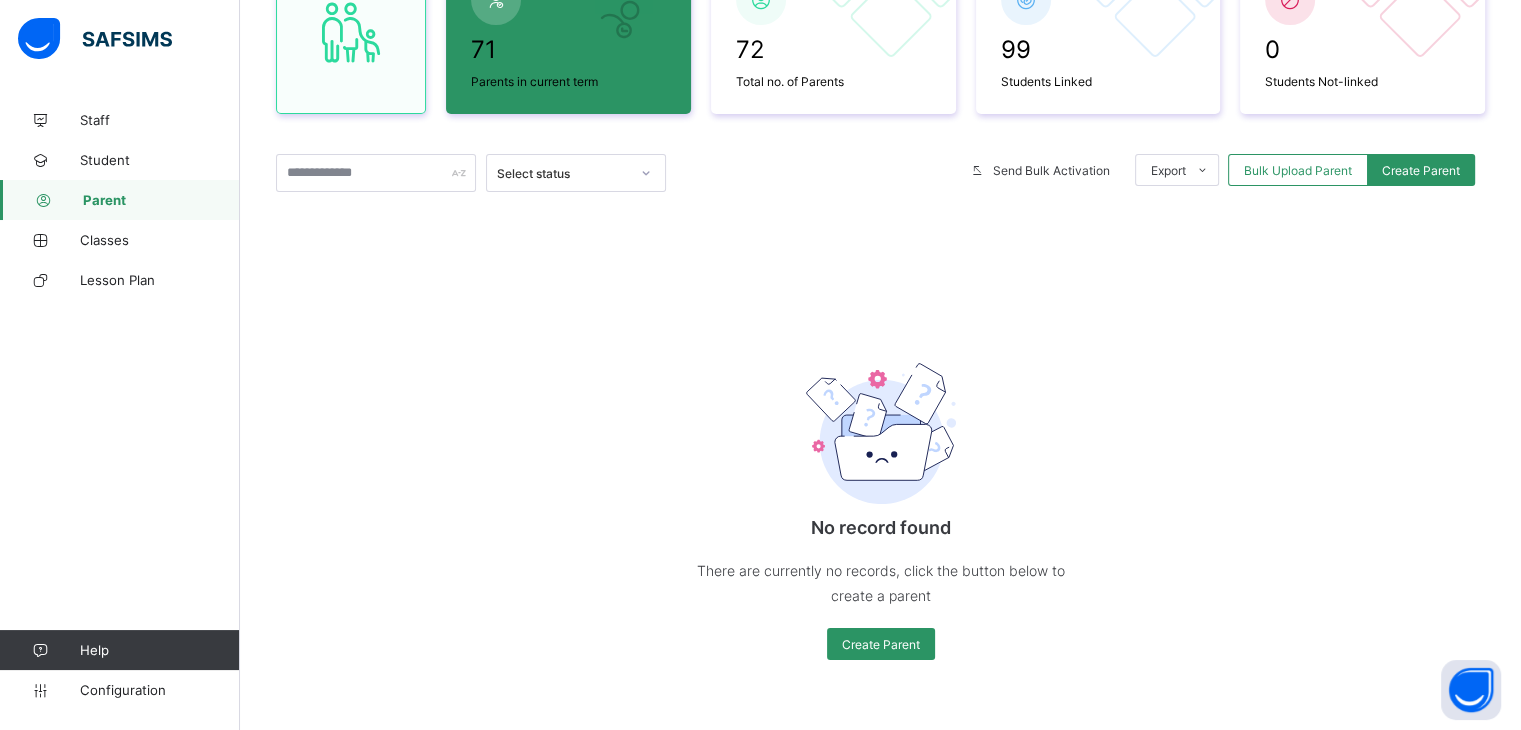 scroll, scrollTop: 0, scrollLeft: 0, axis: both 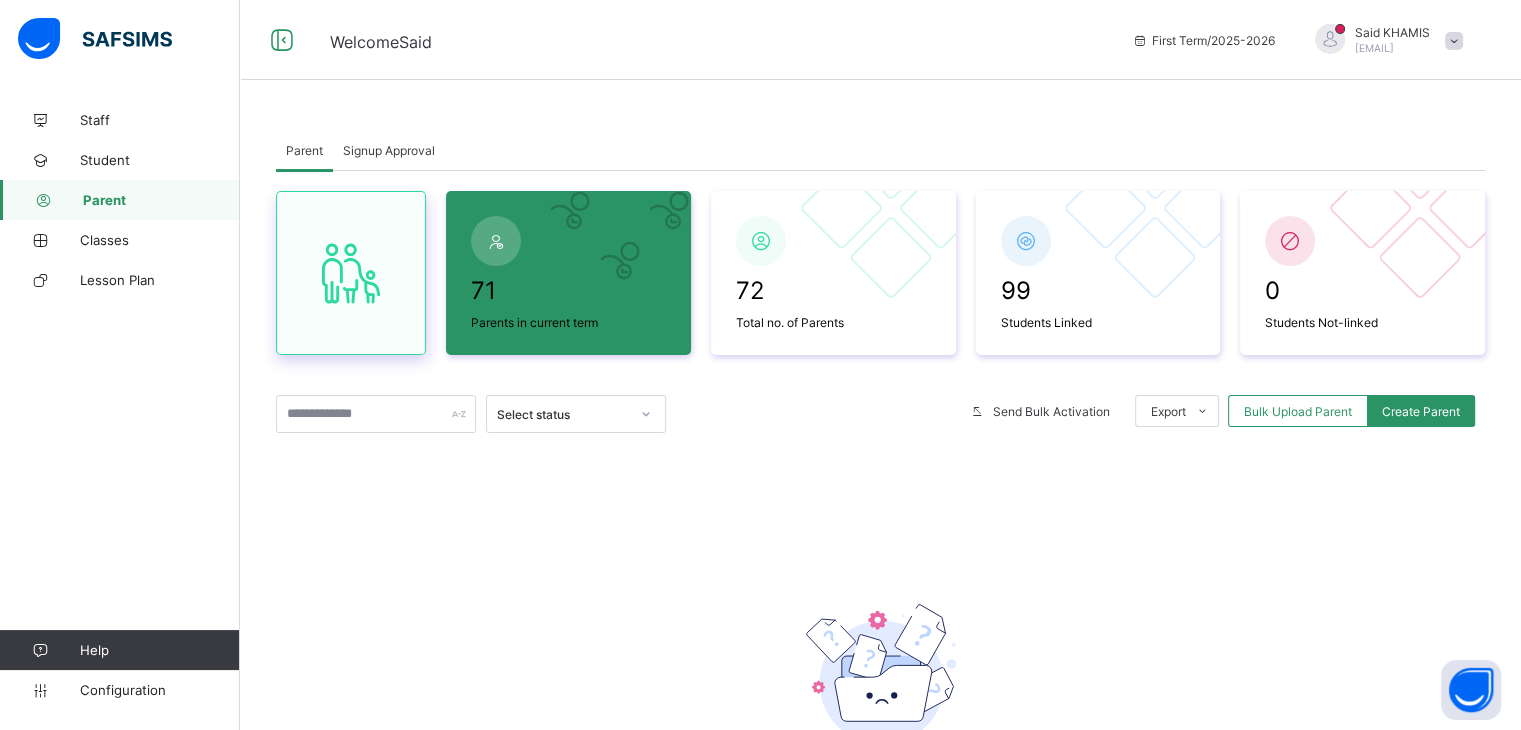 click at bounding box center [351, 273] 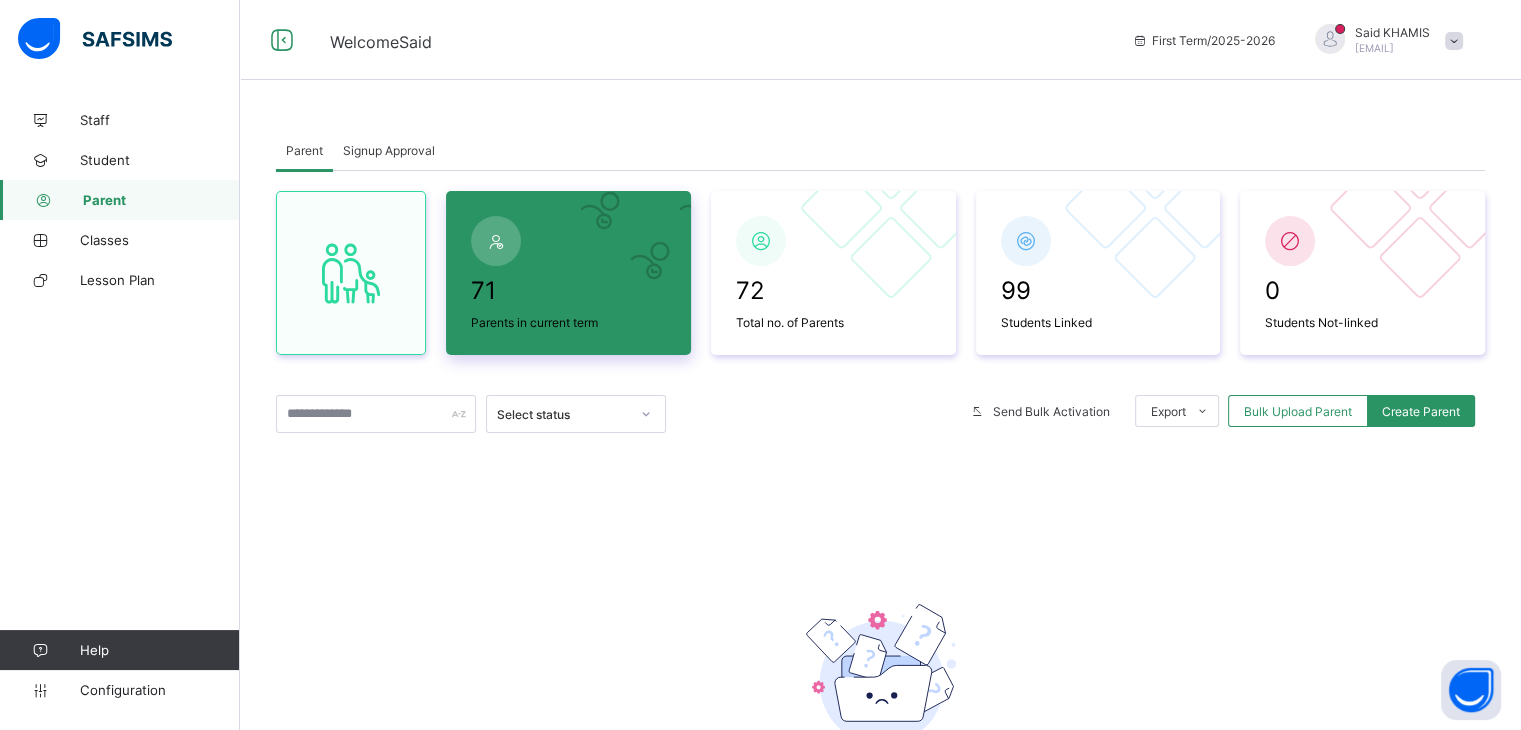 click on "71" at bounding box center [568, 290] 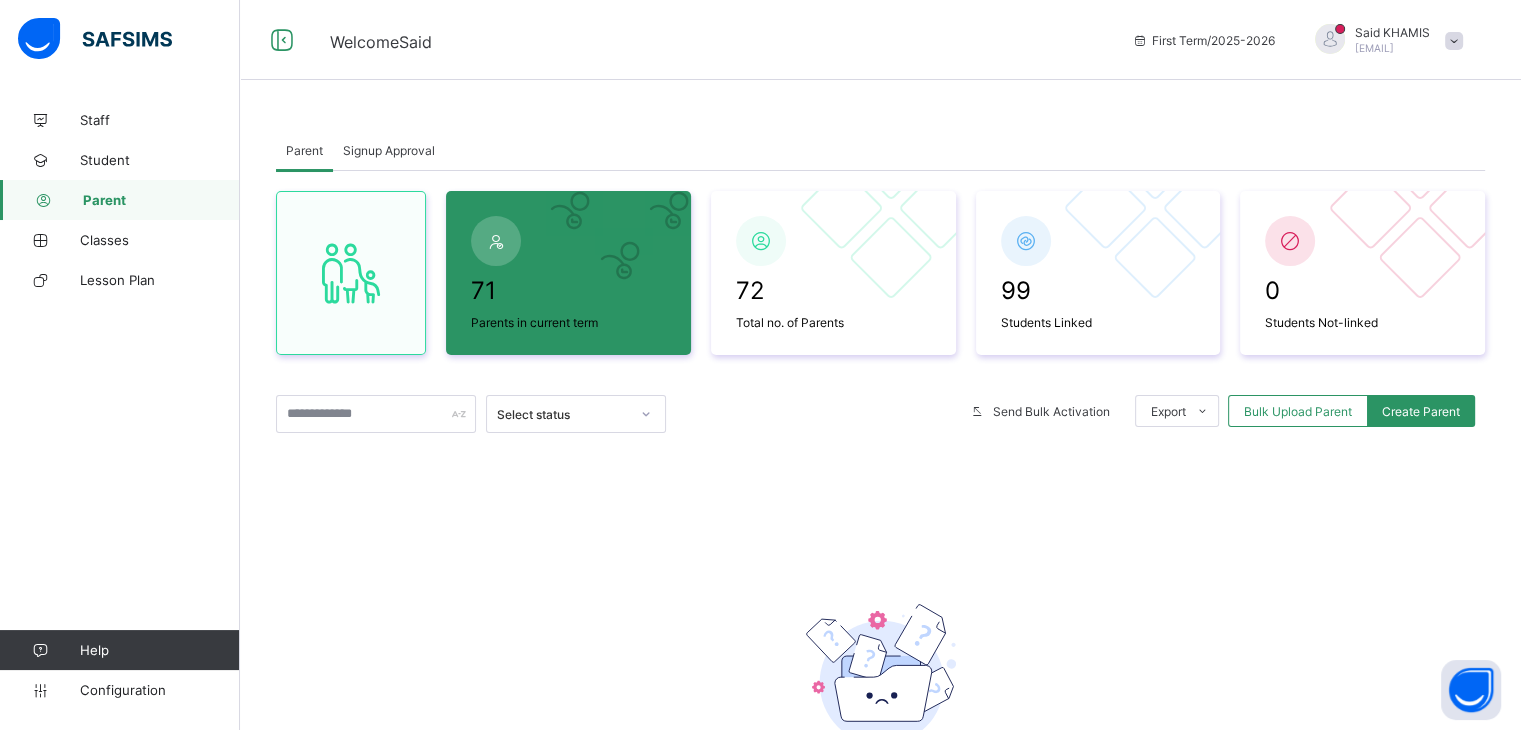 click on "Parent" at bounding box center (161, 200) 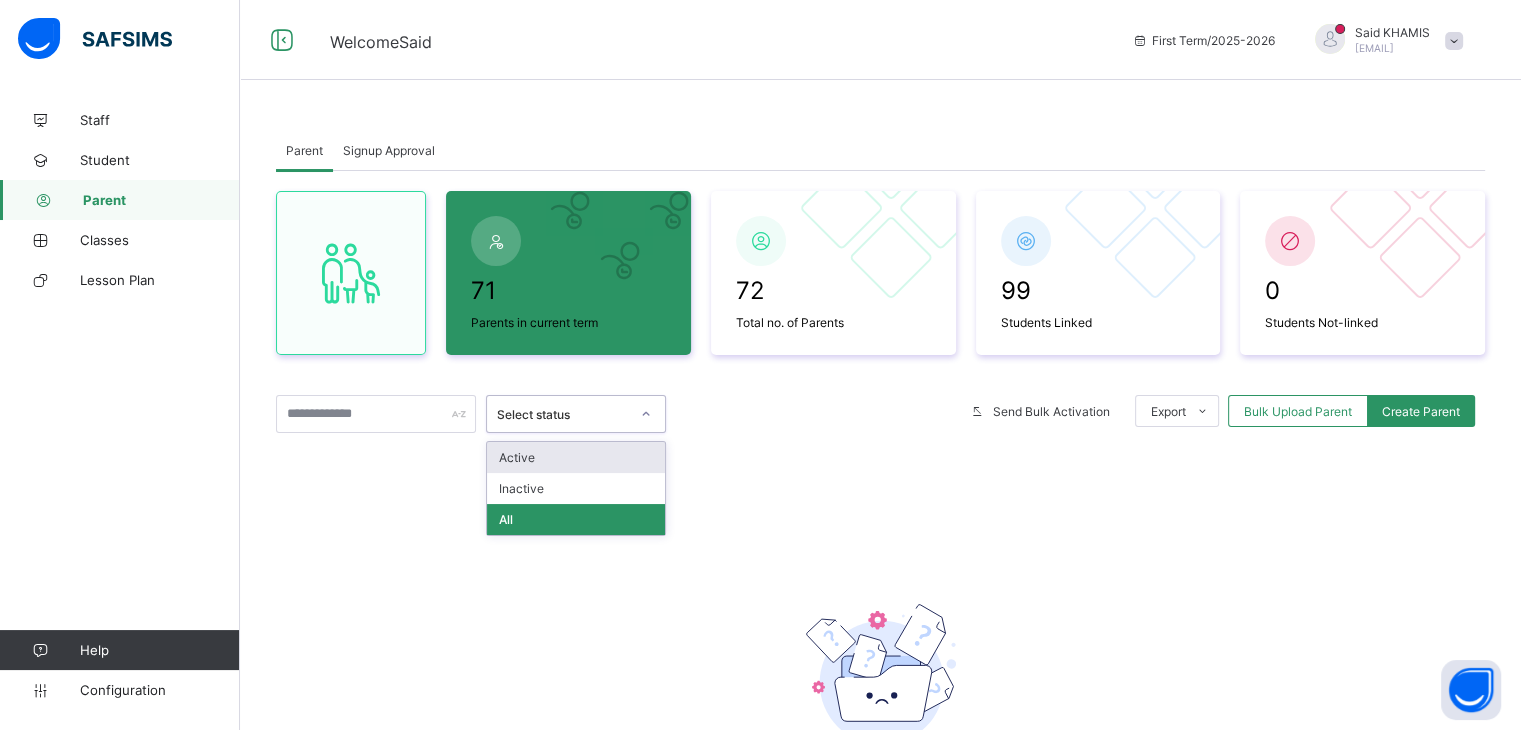 click on "Select status" at bounding box center (557, 414) 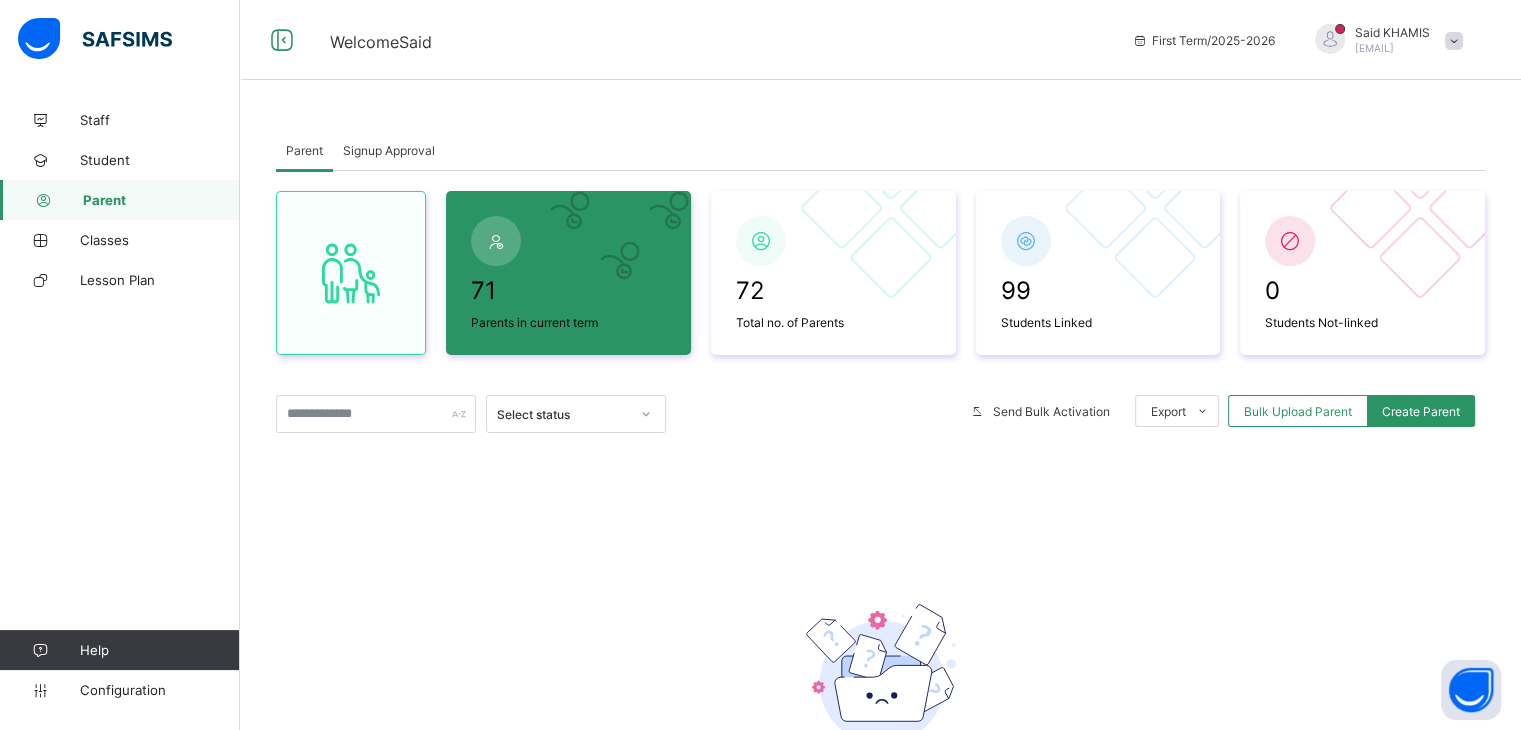 click on "71 Parents in current term 72 Total no. of Parents 99 Students Linked 0 Students Not-linked Select status Send Bulk Activation Export Pdf Report For All Parents Pdf Report For Parents in Current Term Excel Report For Parents in Current Term Excel Report For All Parents   Bulk Upload Parent Create Parent No record found There are currently no records, click the button below to create a parent Create Parent × Delete Parent This action would delete      from the system. Are you sure you want to carry on? Cancel Yes, Delete Parent × Send Bulk Activation Link Cancel Yes, send Bulk Upload Parent Upload xlsx File   Select your xlsx file from your computer to upload it using that uploader provided for you below   Drag and Drop files here Select your Excel file Browse file Maximum size 2.5mb   Upload Excel File   Download xlsx file   Follow the steps below to download and use the excel file effectively    Step 1:  Click the button below to download the student bulk create excel file   Download XLSX File    Step 2:" at bounding box center (880, 556) 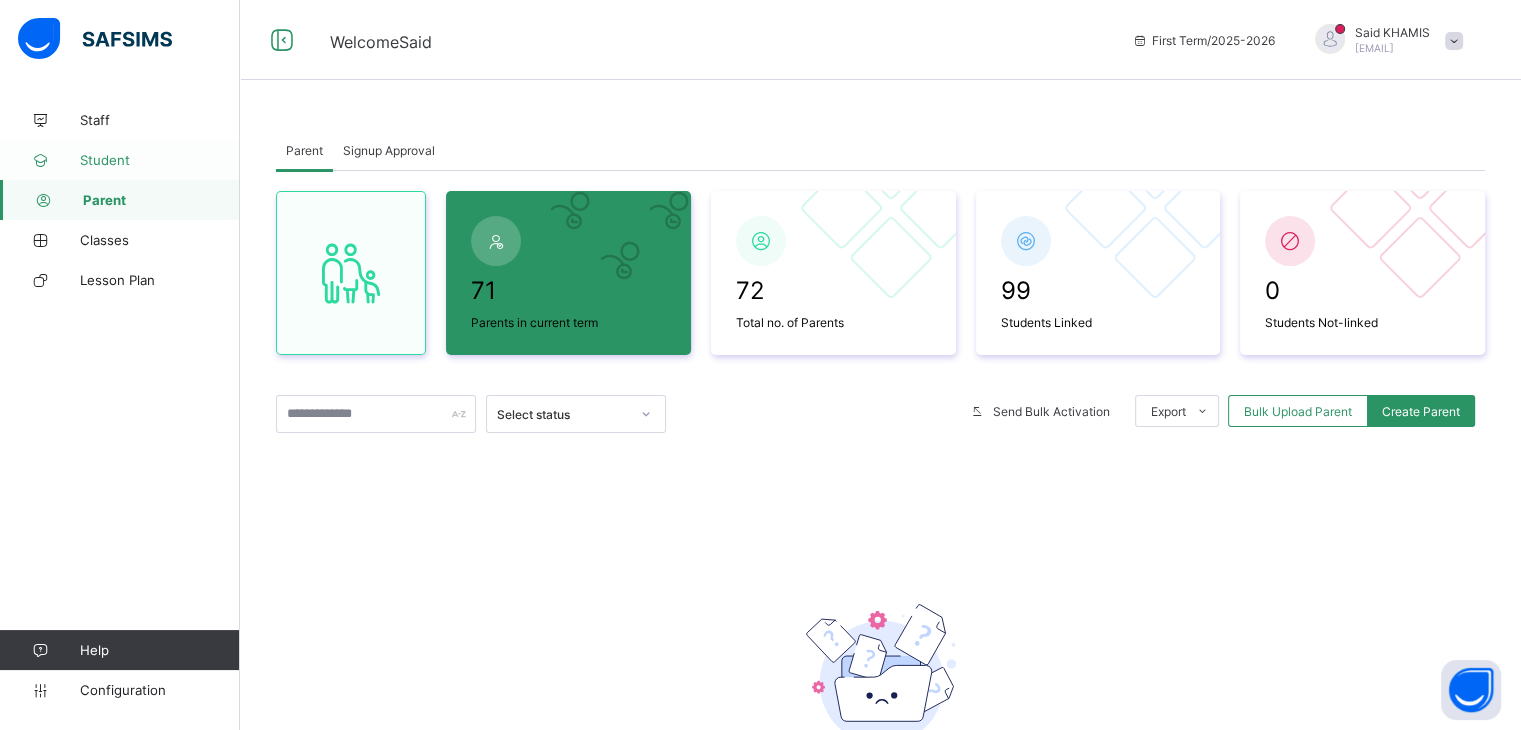 click on "Student" at bounding box center [160, 160] 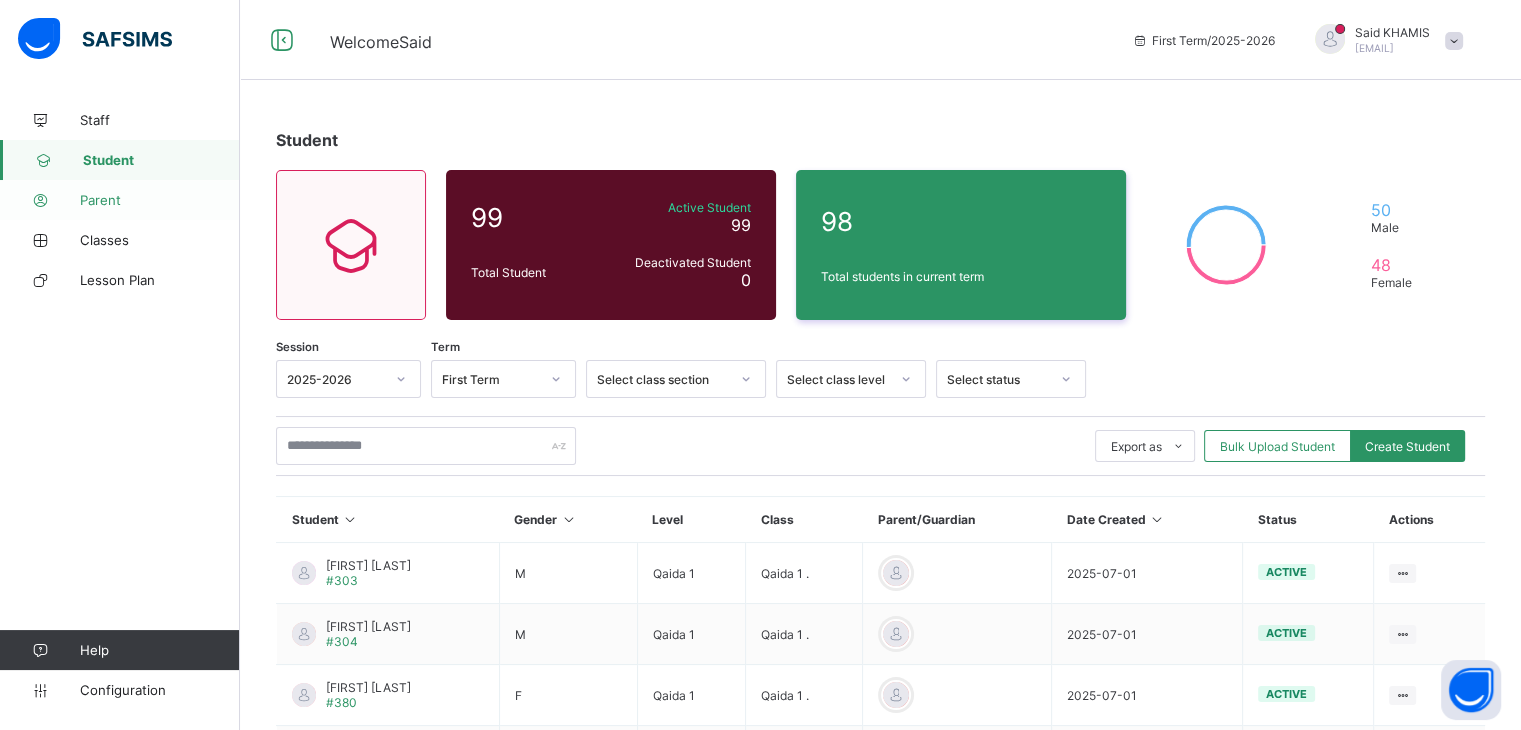click on "Parent" at bounding box center [160, 200] 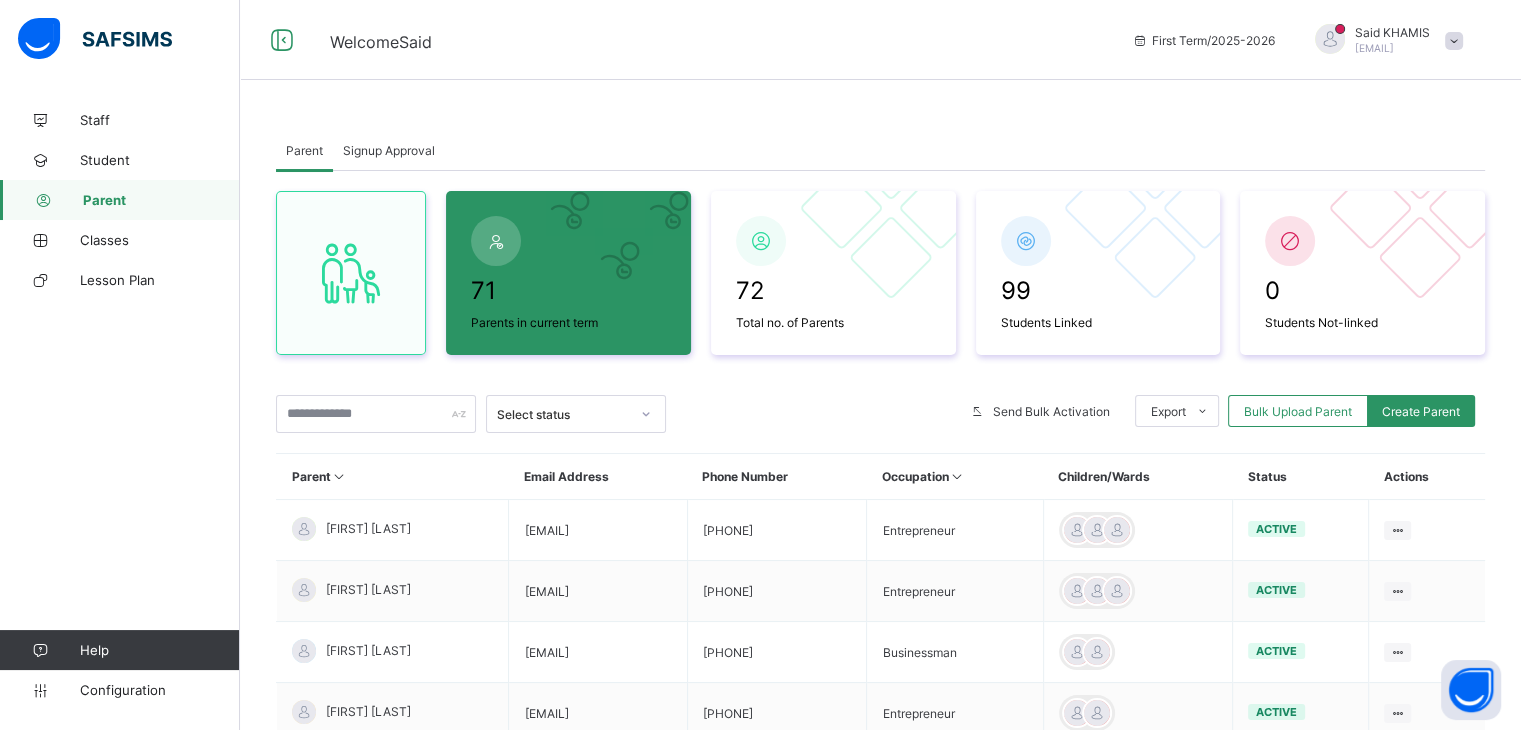 scroll, scrollTop: 520, scrollLeft: 0, axis: vertical 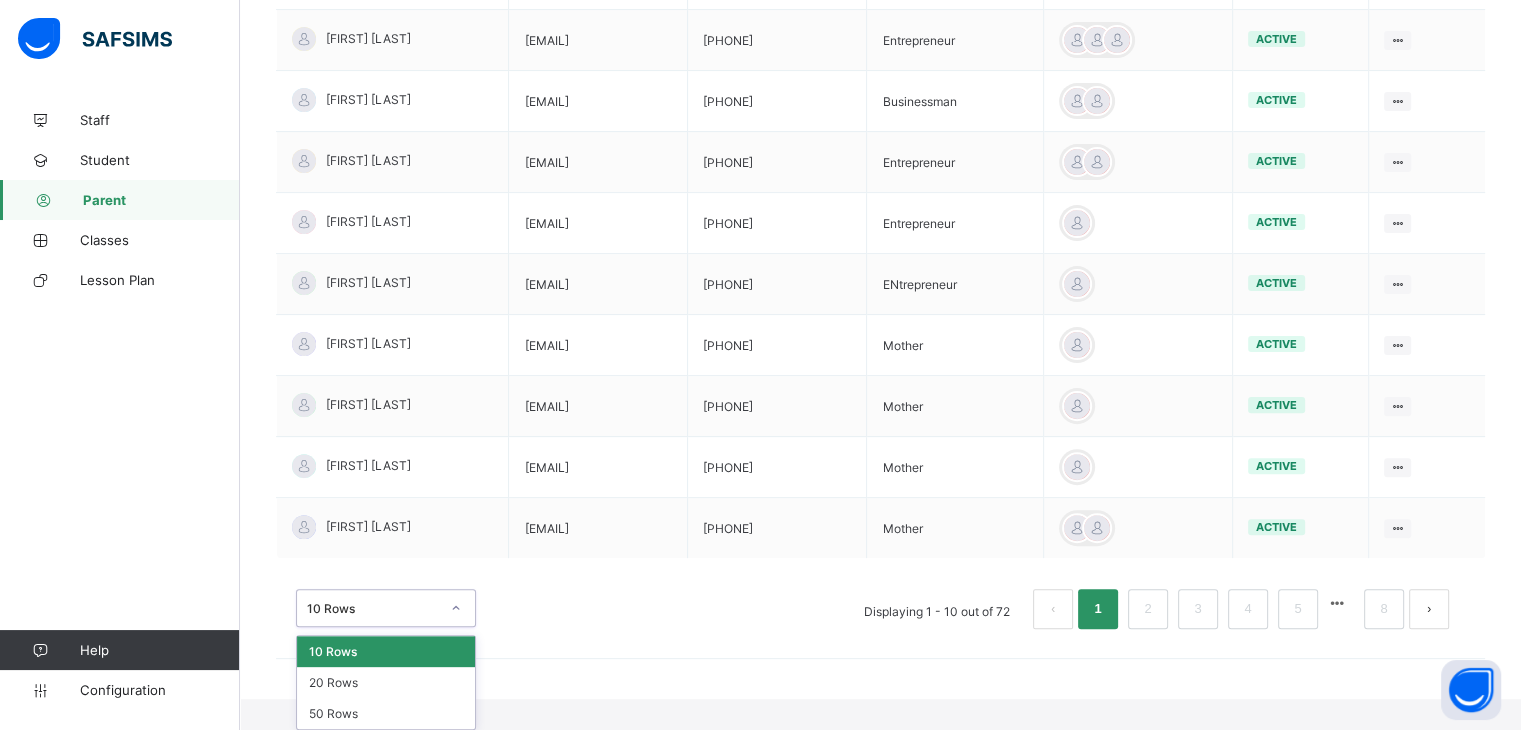 click on "option 10 Rows focused, 1 of 3. 3 results available. Use Up and Down to choose options, press Enter to select the currently focused option, press Escape to exit the menu, press Tab to select the option and exit the menu. 10 Rows 10 Rows 20 Rows 50 Rows" at bounding box center [386, 608] 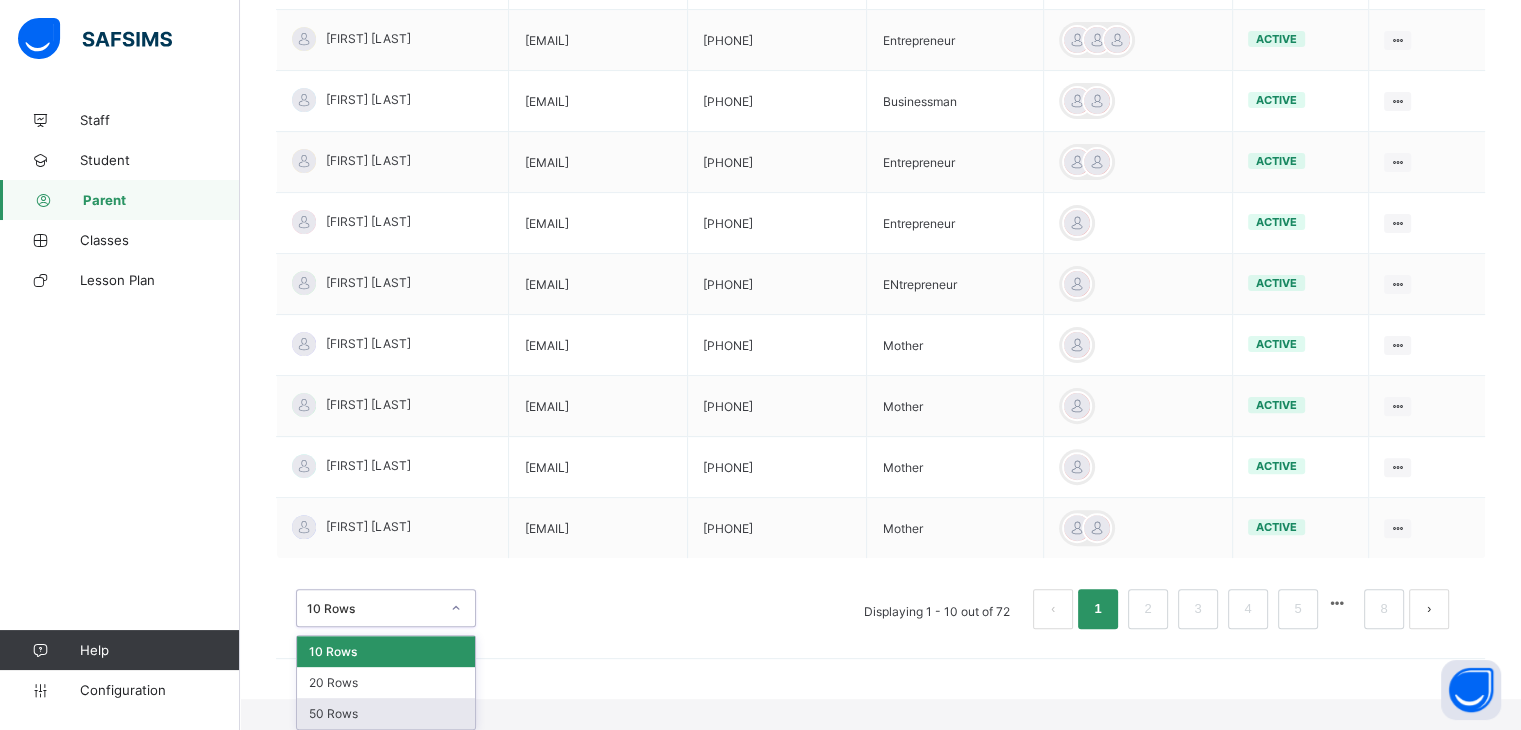 click on "50 Rows" at bounding box center (386, 713) 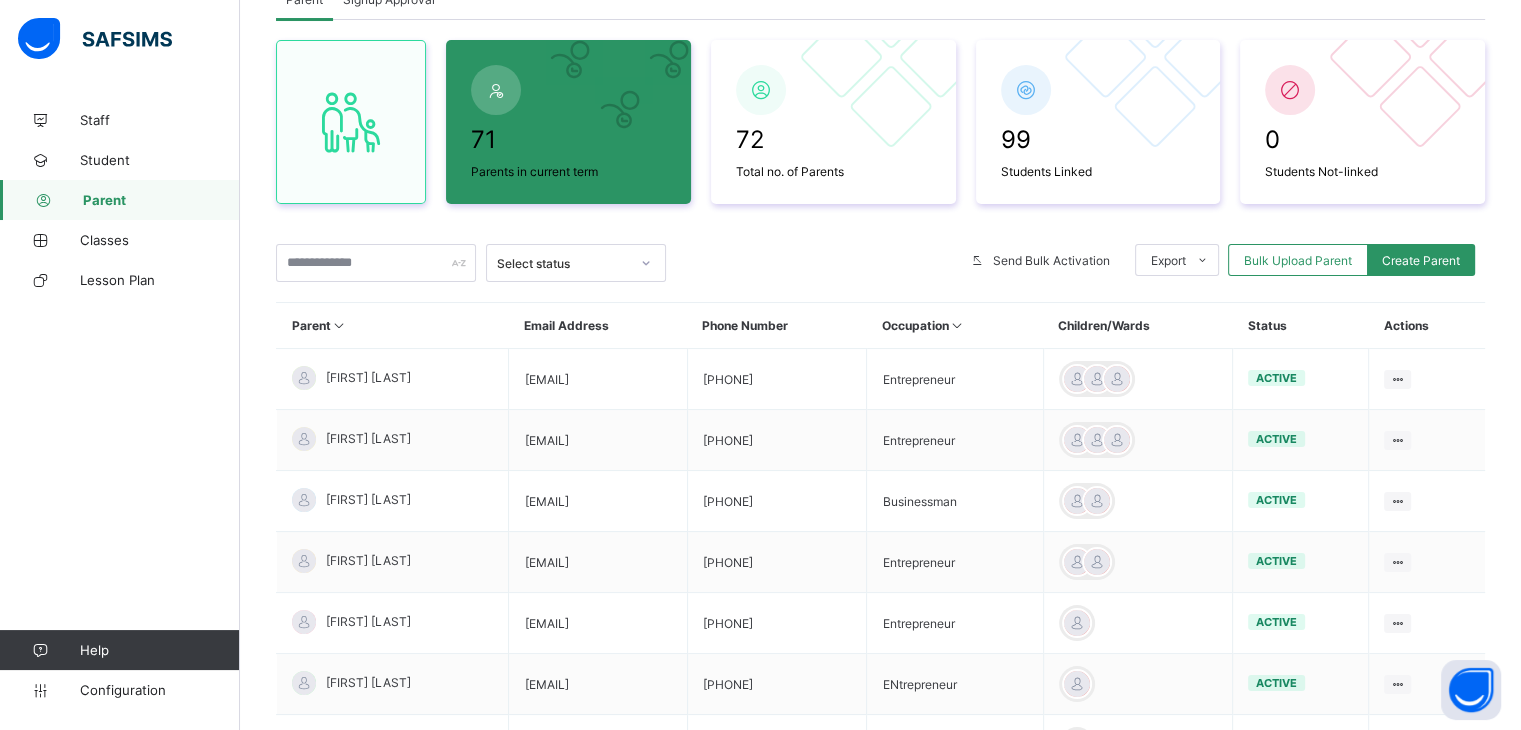 scroll, scrollTop: 520, scrollLeft: 0, axis: vertical 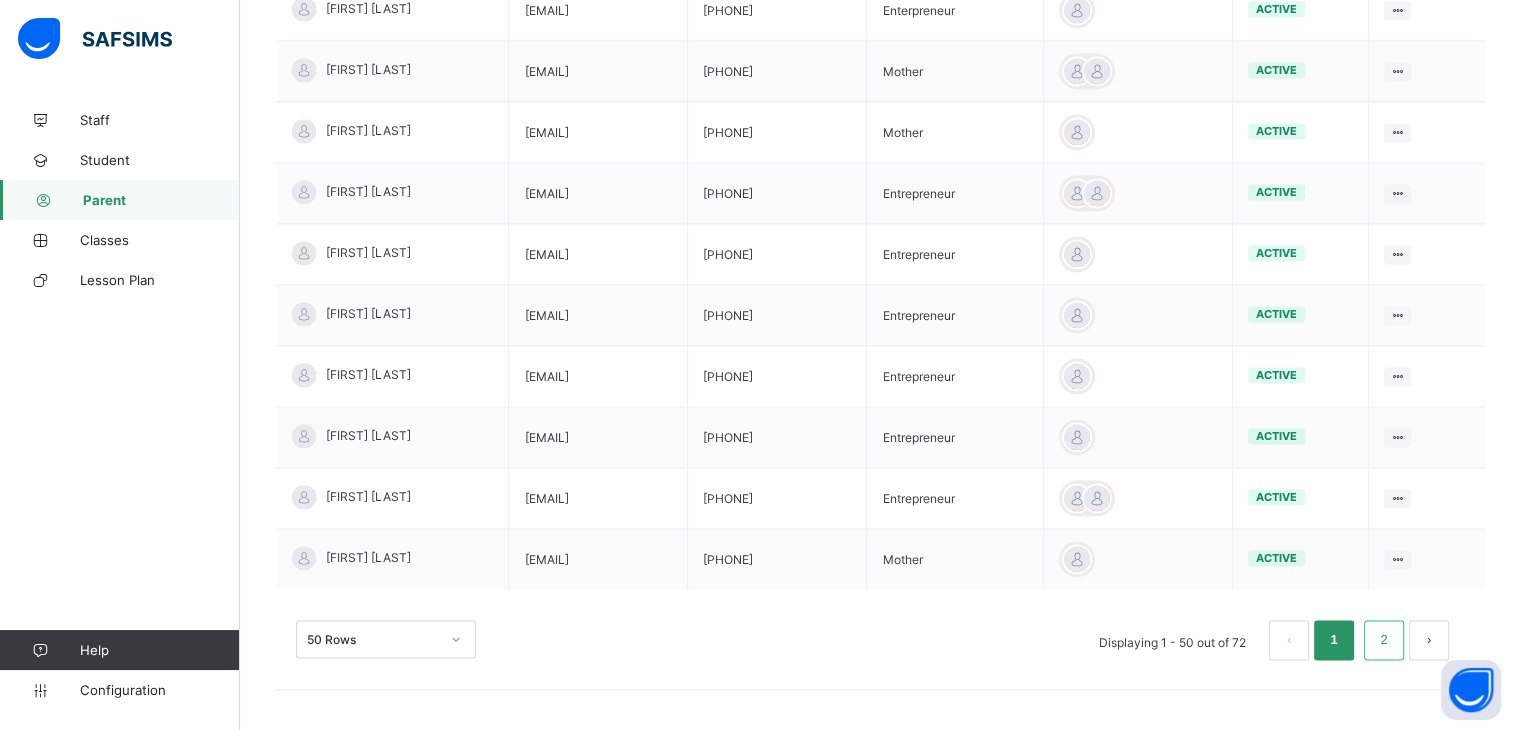 click on "2" at bounding box center [1383, 640] 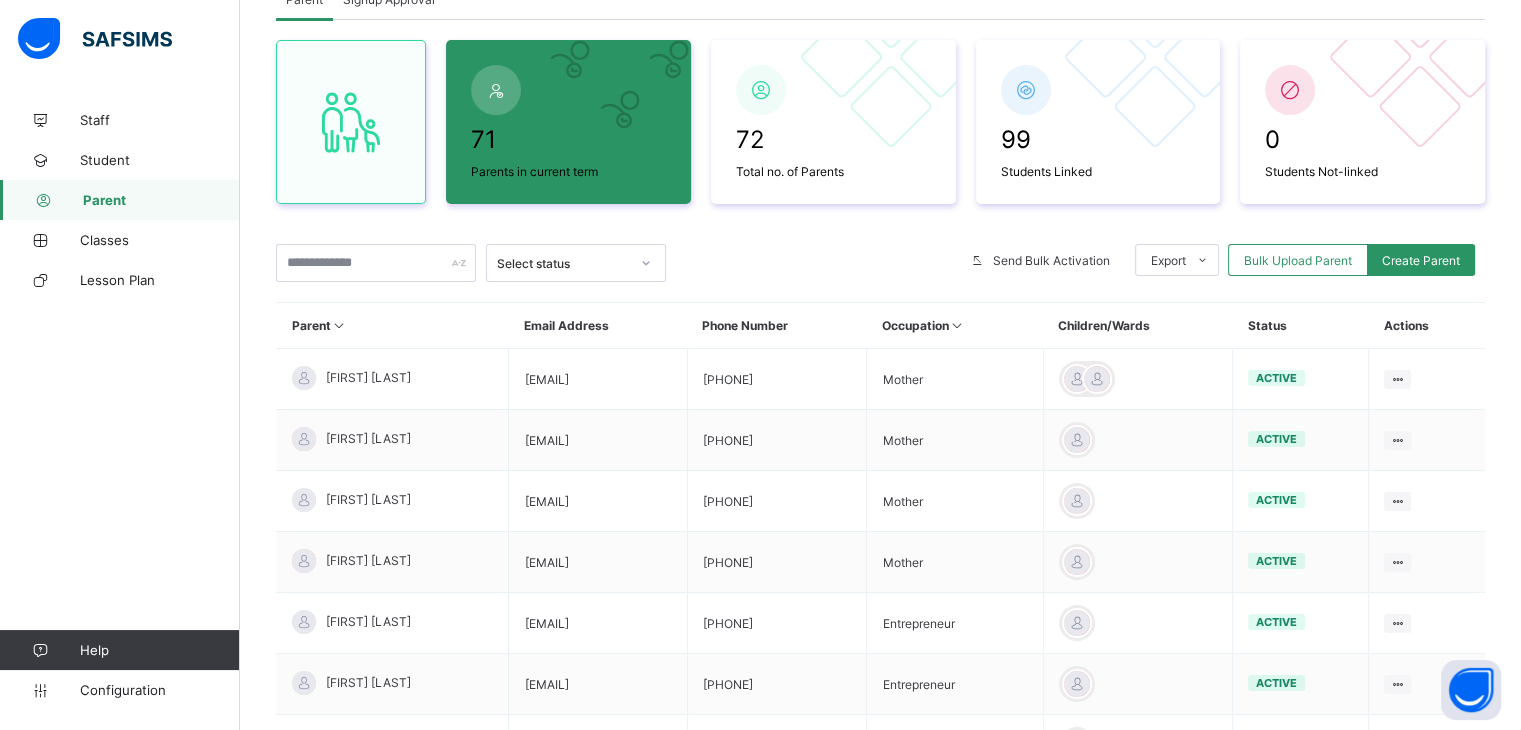 scroll, scrollTop: 1252, scrollLeft: 0, axis: vertical 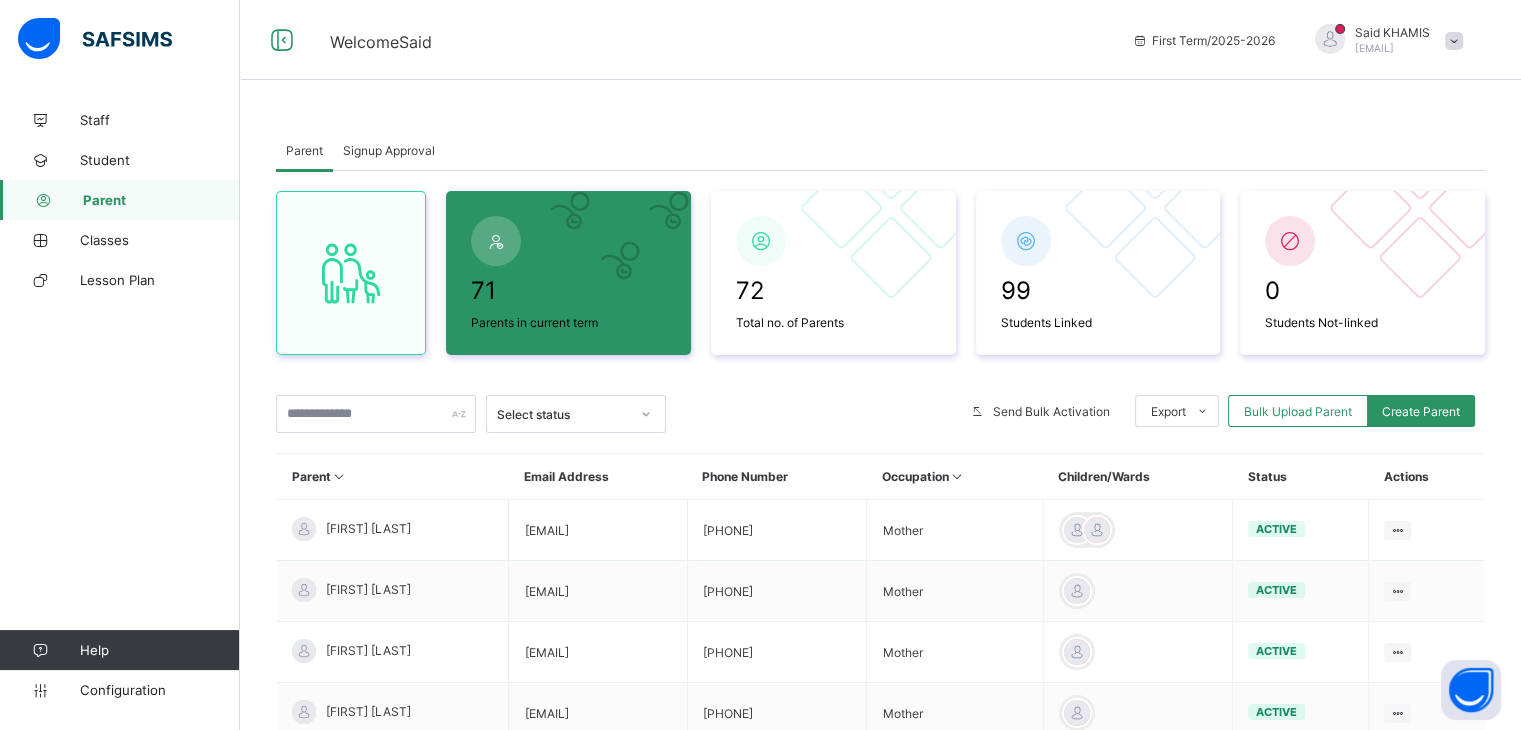 click at bounding box center (1454, 41) 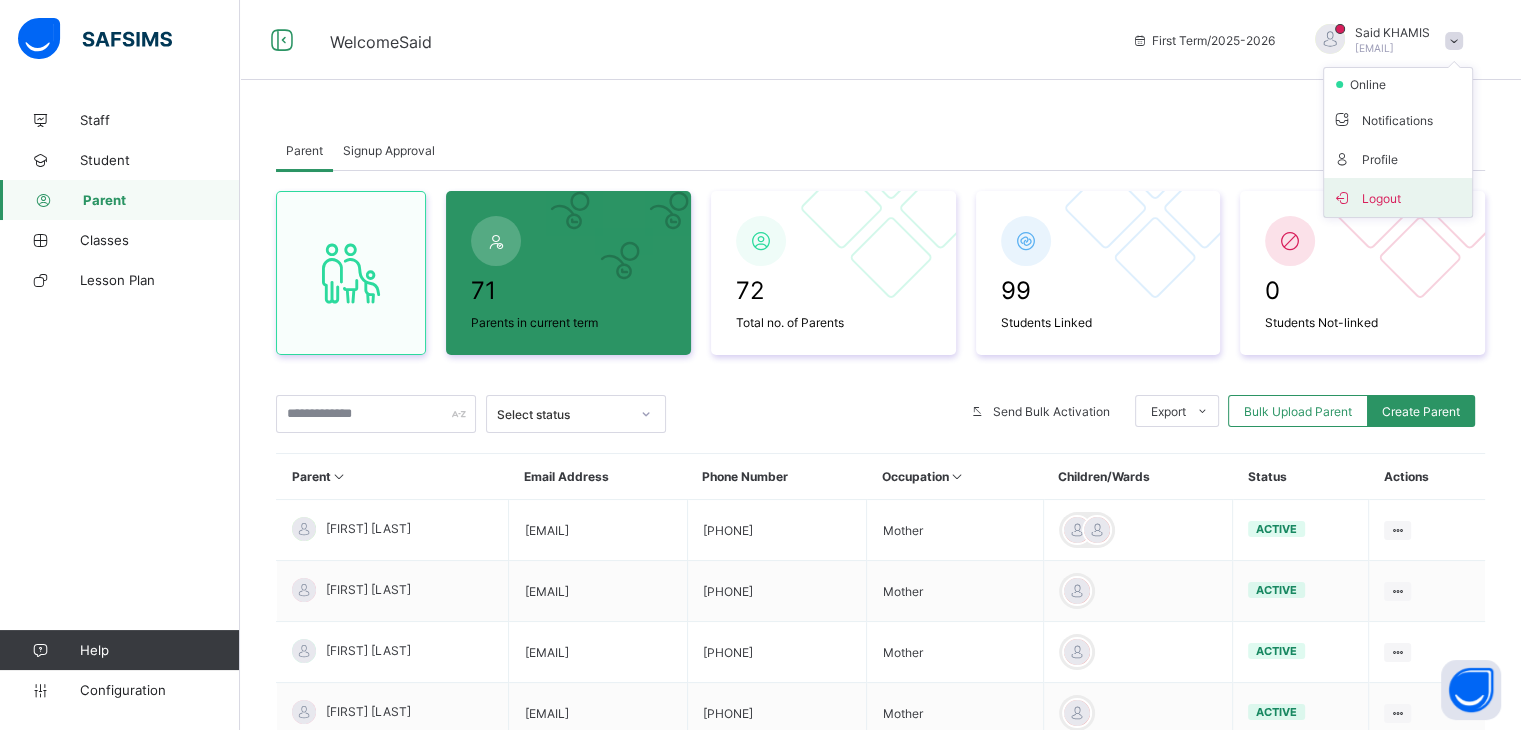 click on "Logout" at bounding box center [1398, 197] 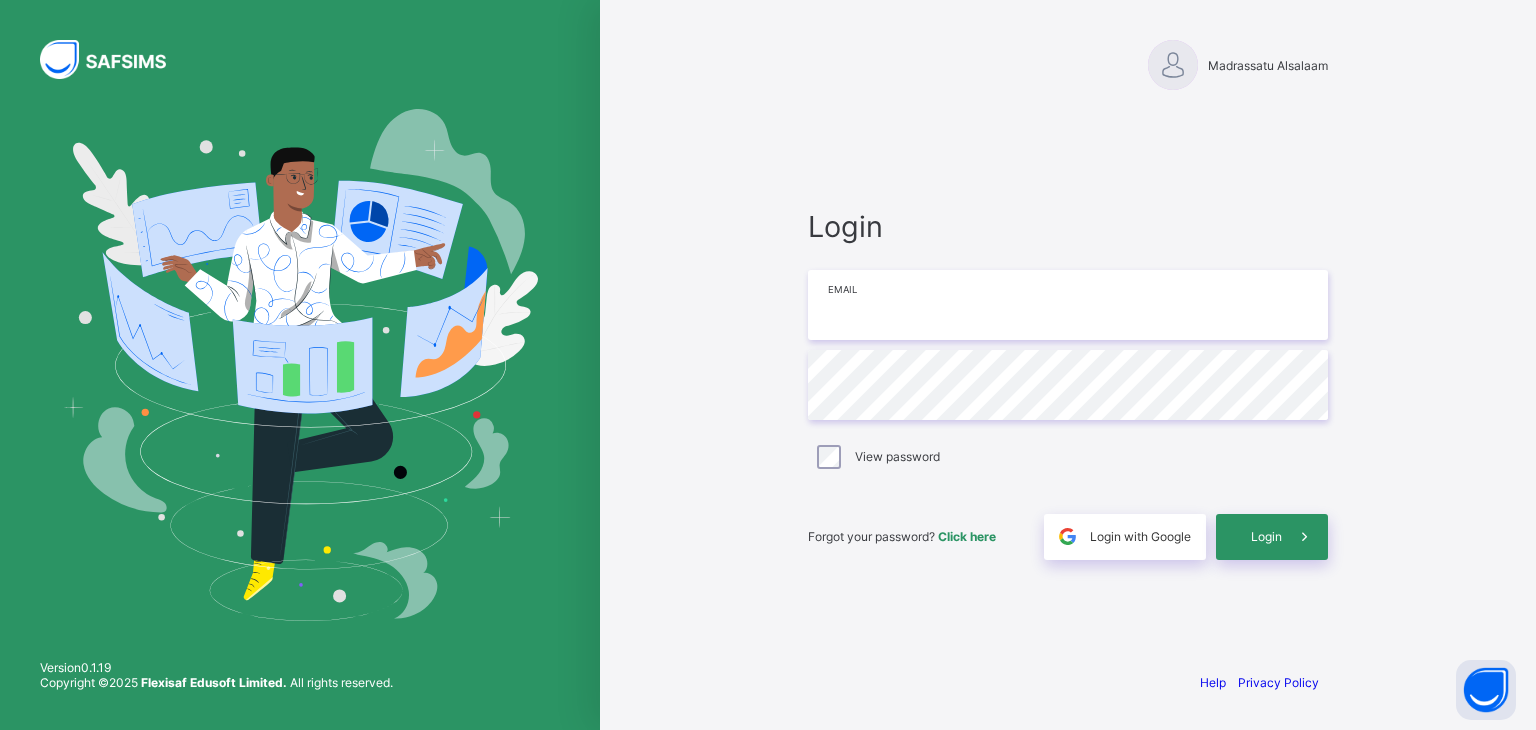 type on "**********" 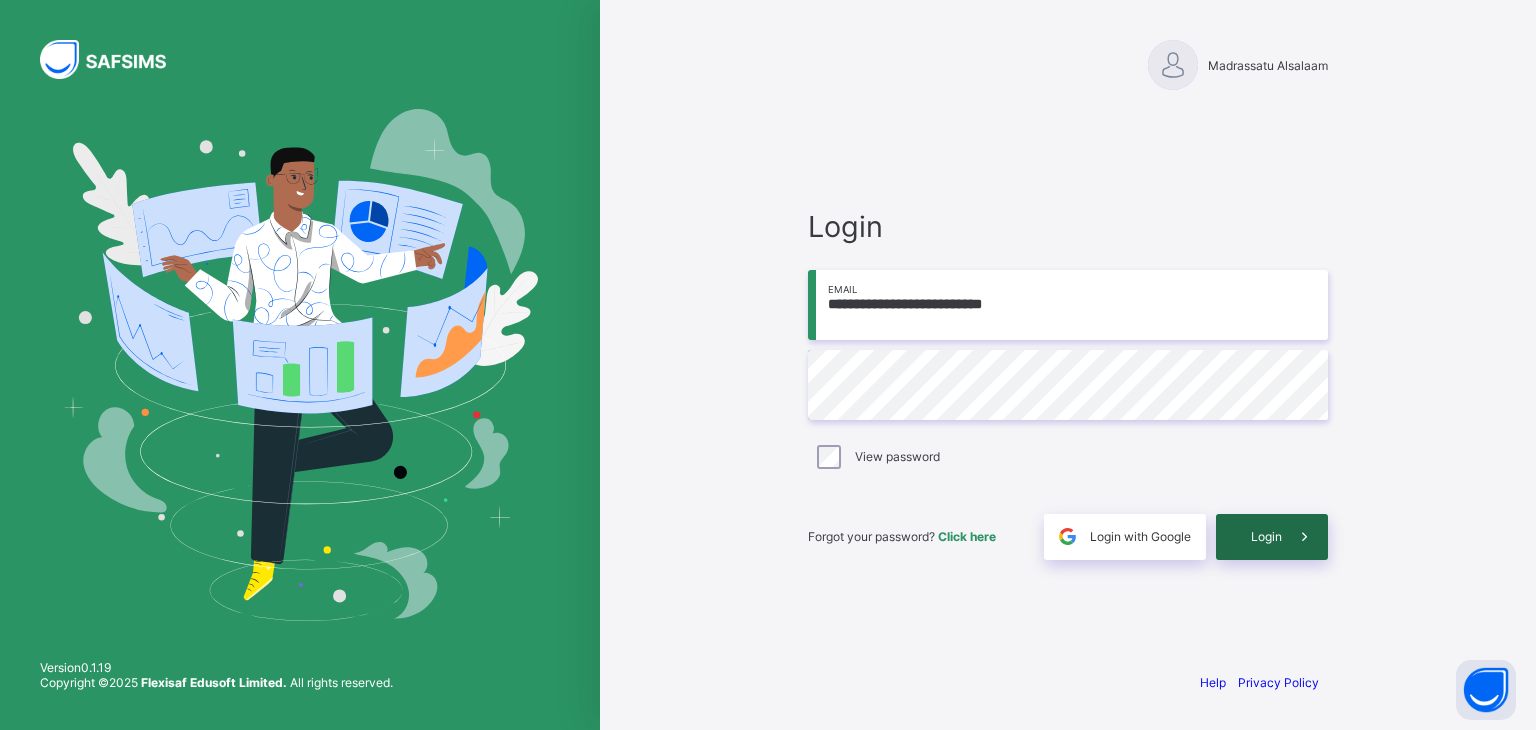 click at bounding box center (1305, 537) 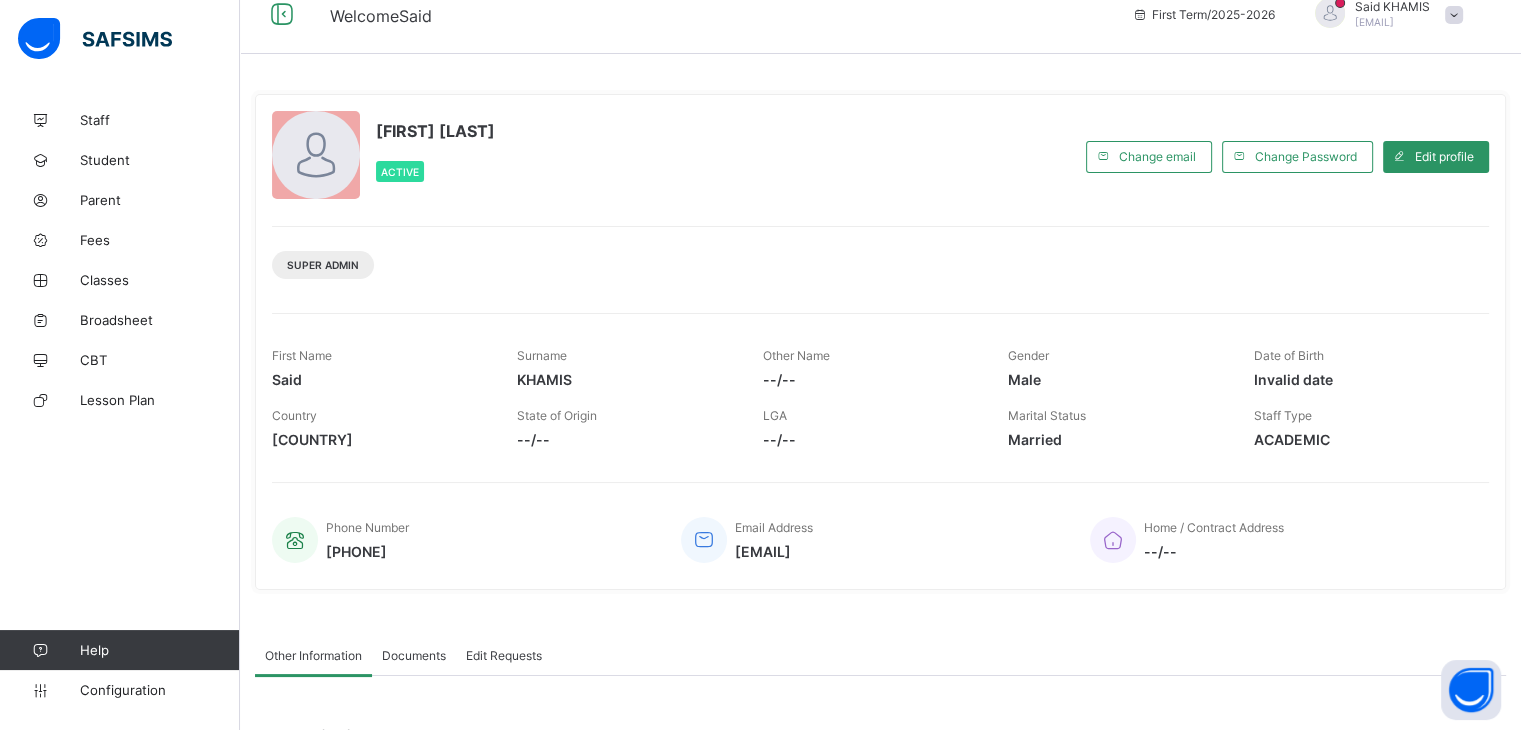 scroll, scrollTop: 0, scrollLeft: 0, axis: both 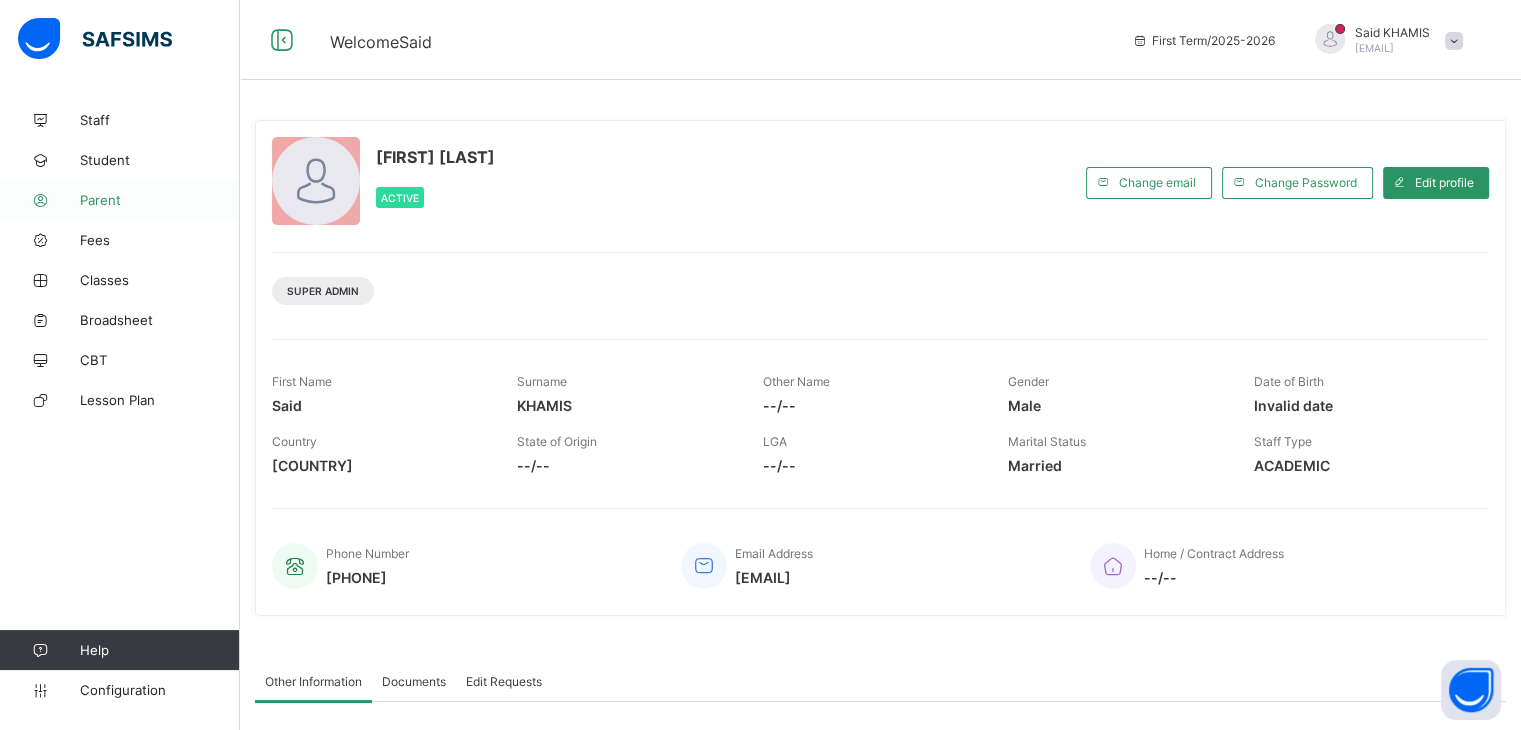 click on "Parent" at bounding box center [160, 200] 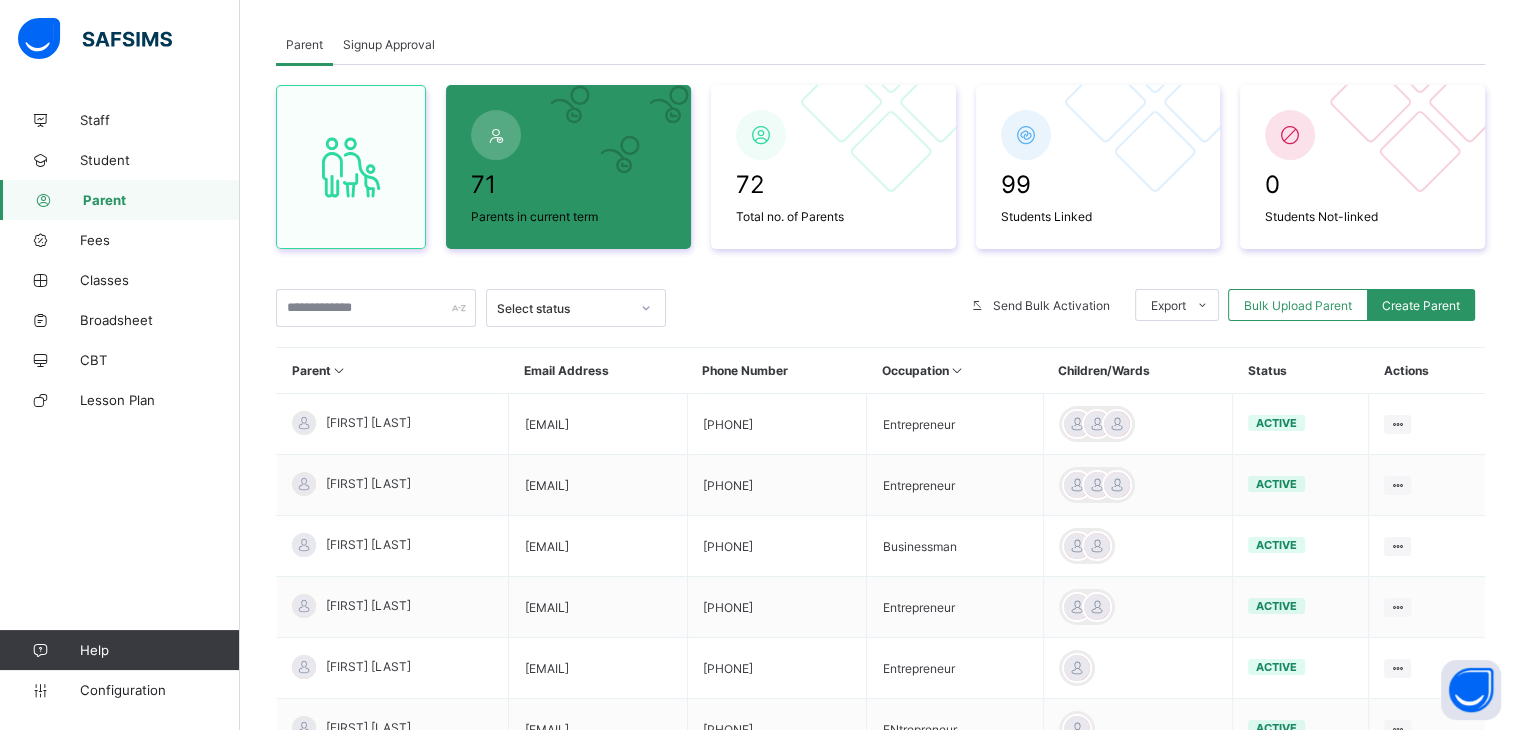scroll, scrollTop: 0, scrollLeft: 0, axis: both 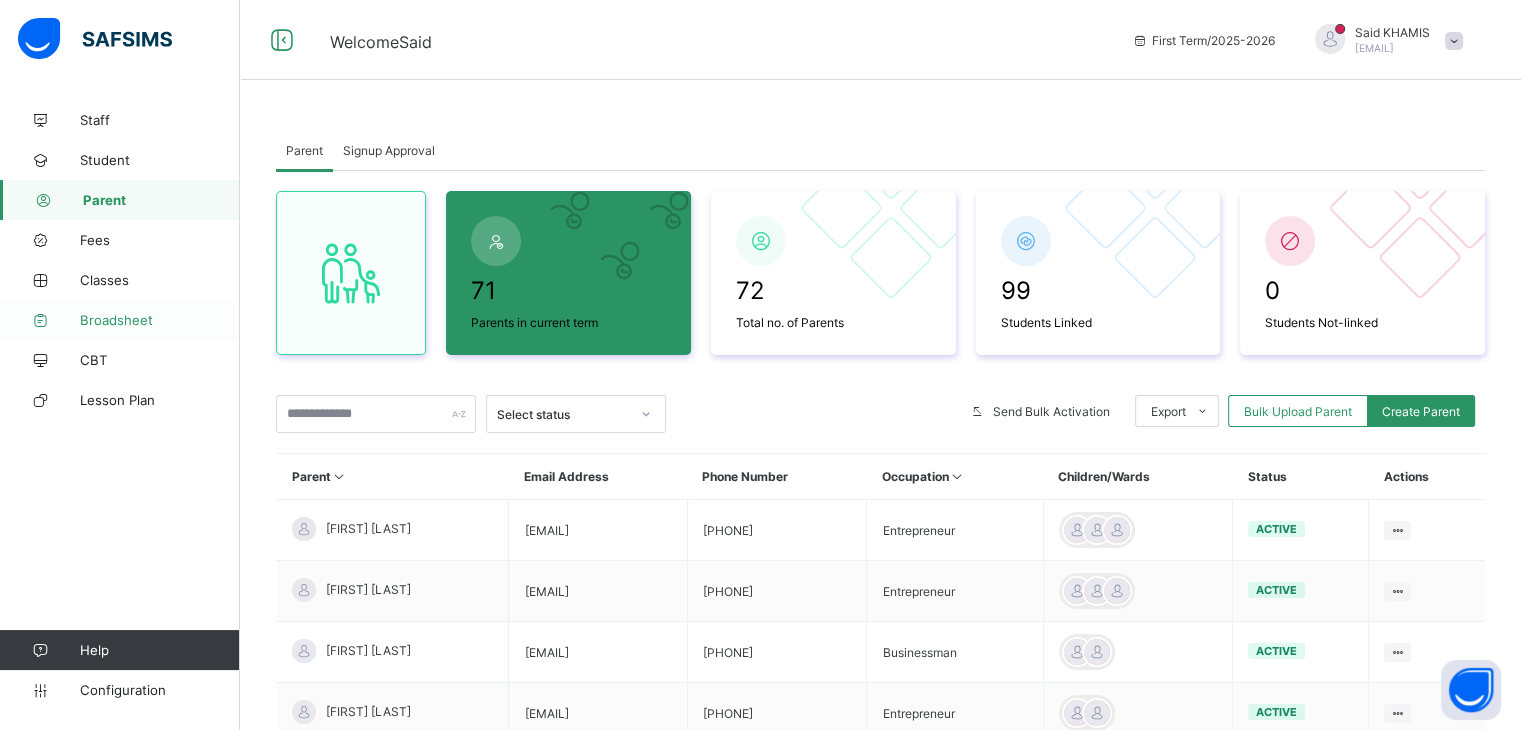 click on "Broadsheet" at bounding box center [120, 320] 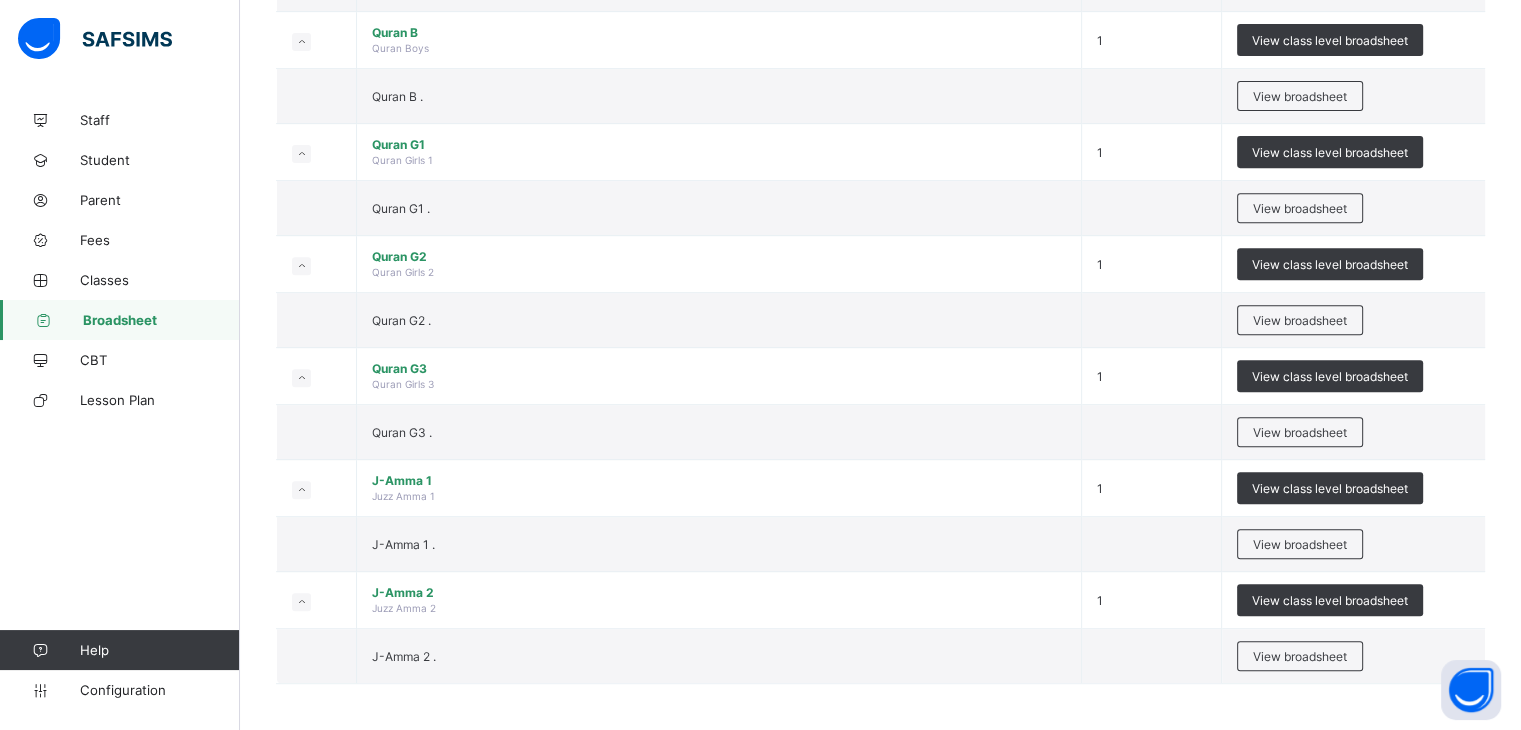 scroll, scrollTop: 0, scrollLeft: 0, axis: both 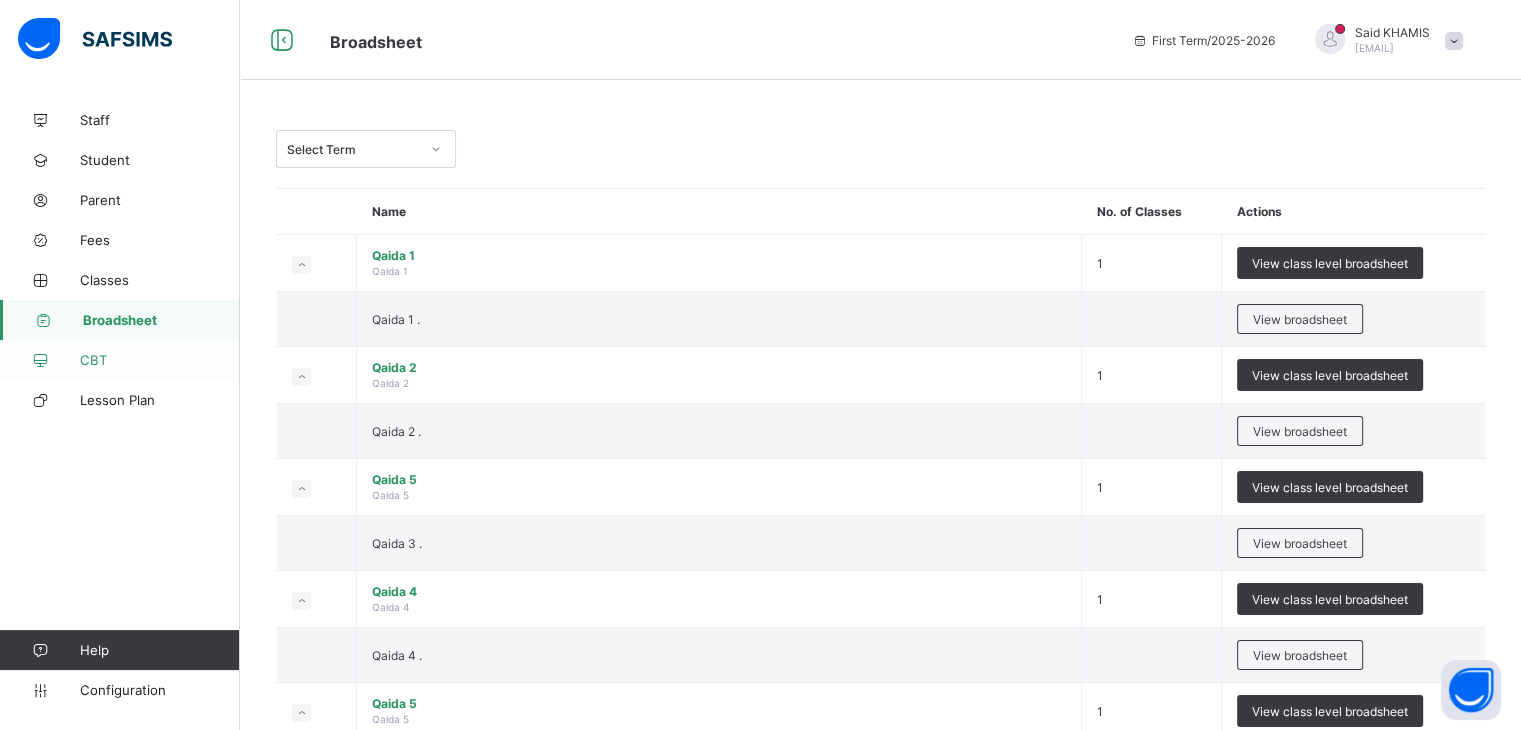 click on "CBT" at bounding box center [160, 360] 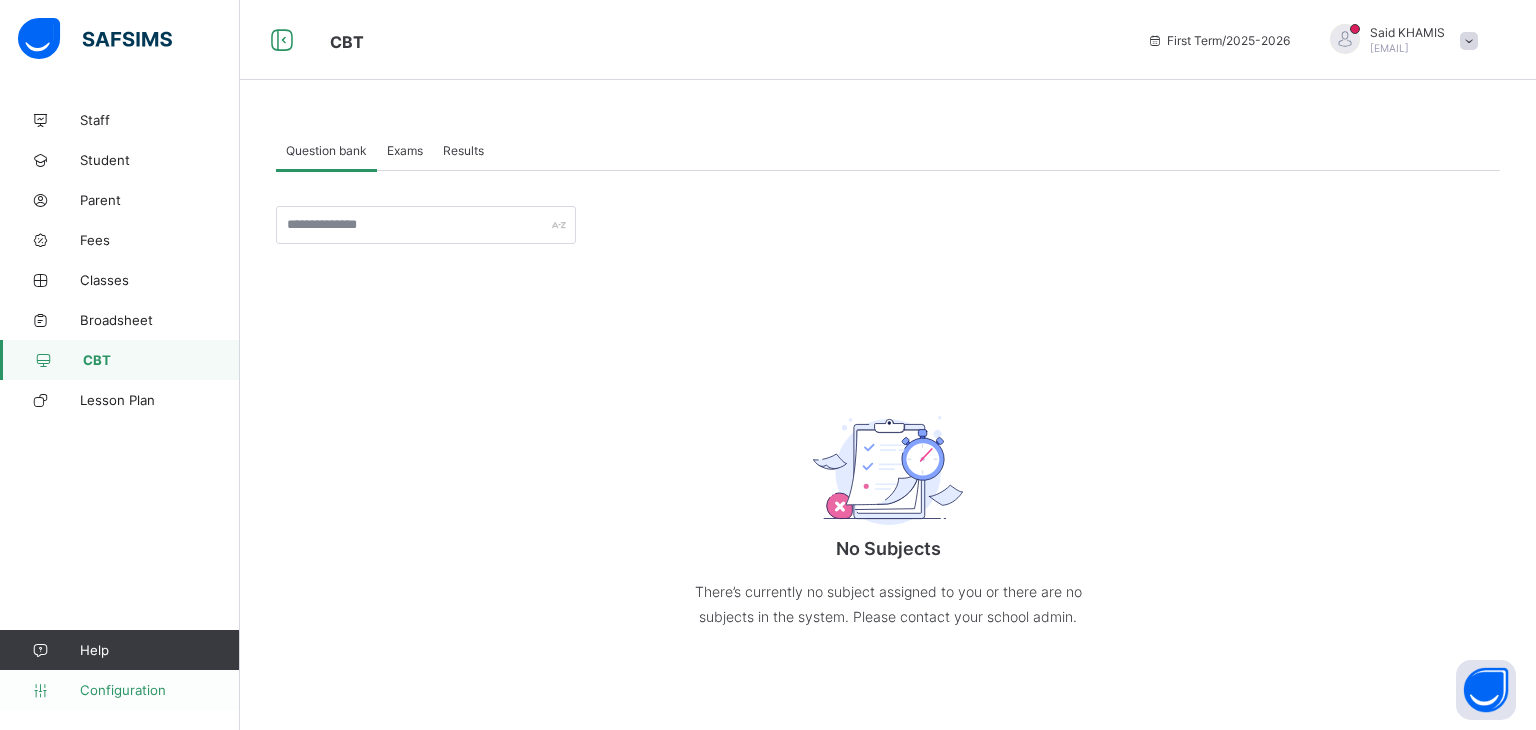 click on "Configuration" at bounding box center (159, 690) 